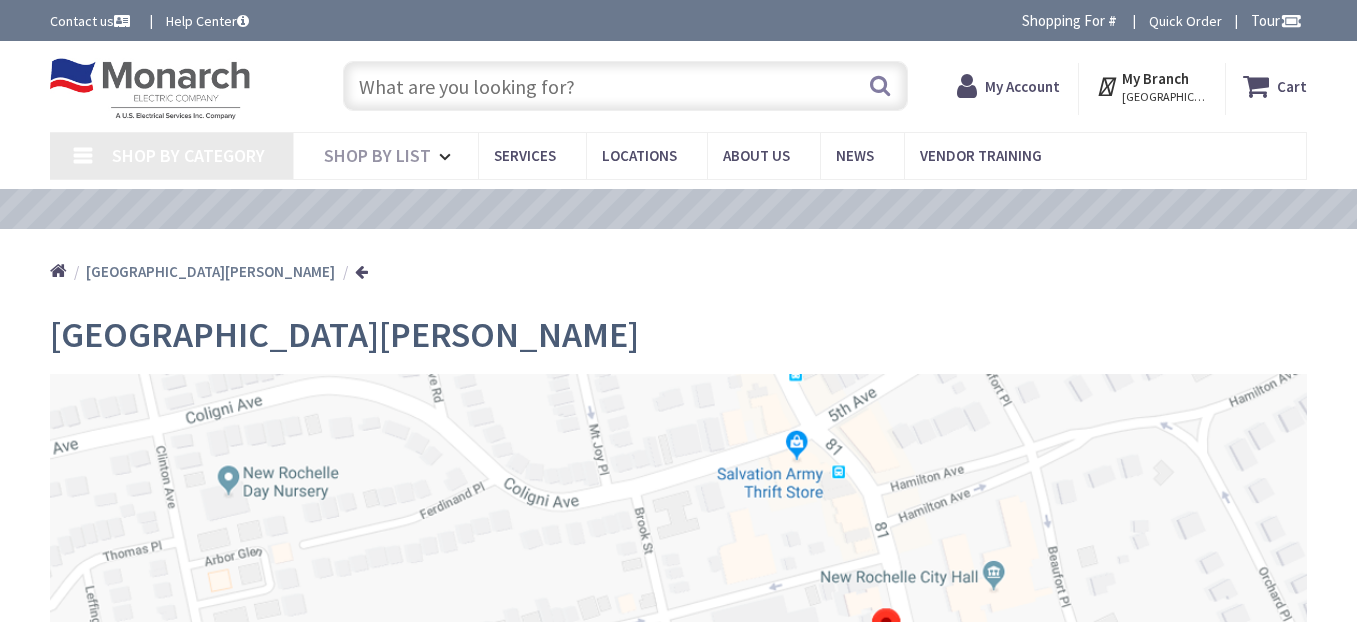 scroll, scrollTop: 0, scrollLeft: 0, axis: both 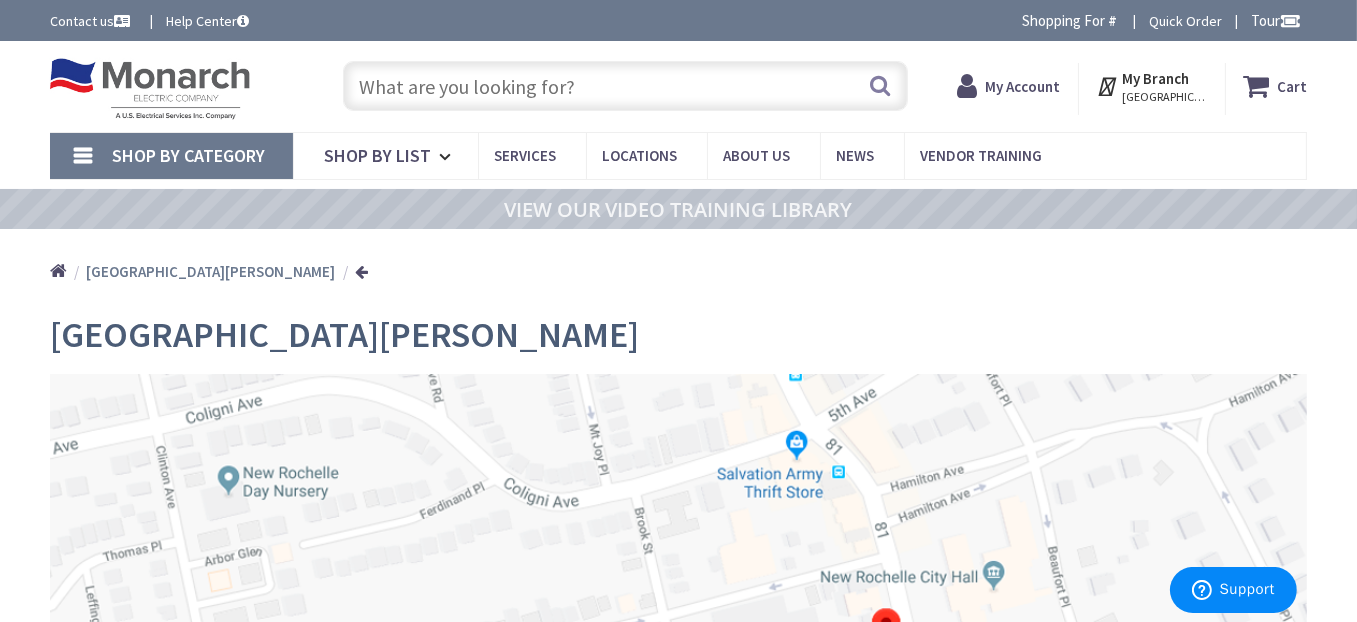 drag, startPoint x: 577, startPoint y: 86, endPoint x: 245, endPoint y: 100, distance: 332.29504 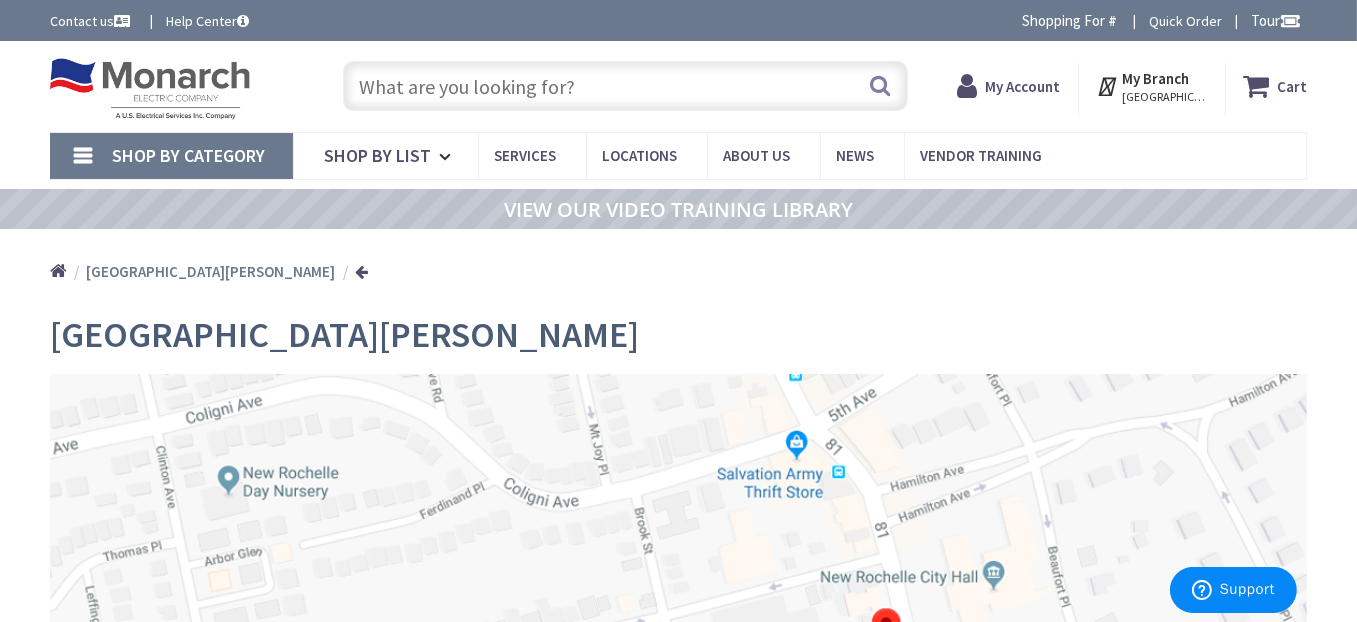 click on "My Account" at bounding box center (1022, 86) 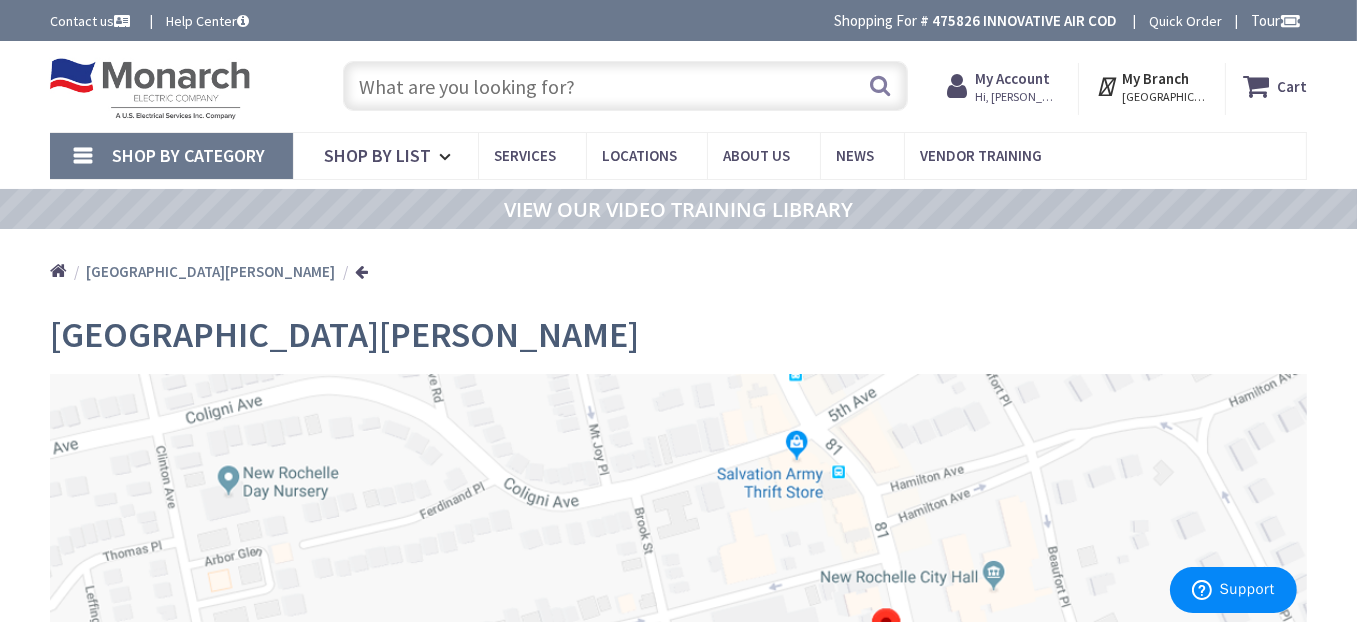 click at bounding box center (625, 86) 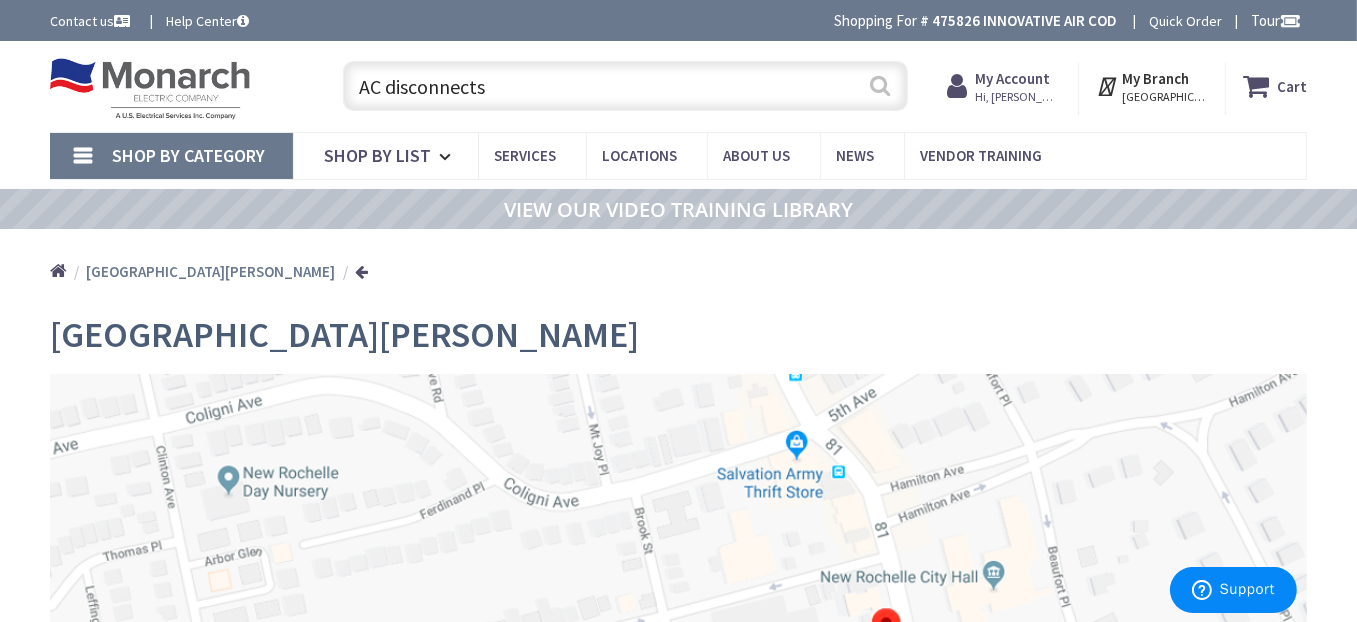 type on "AC disconnects" 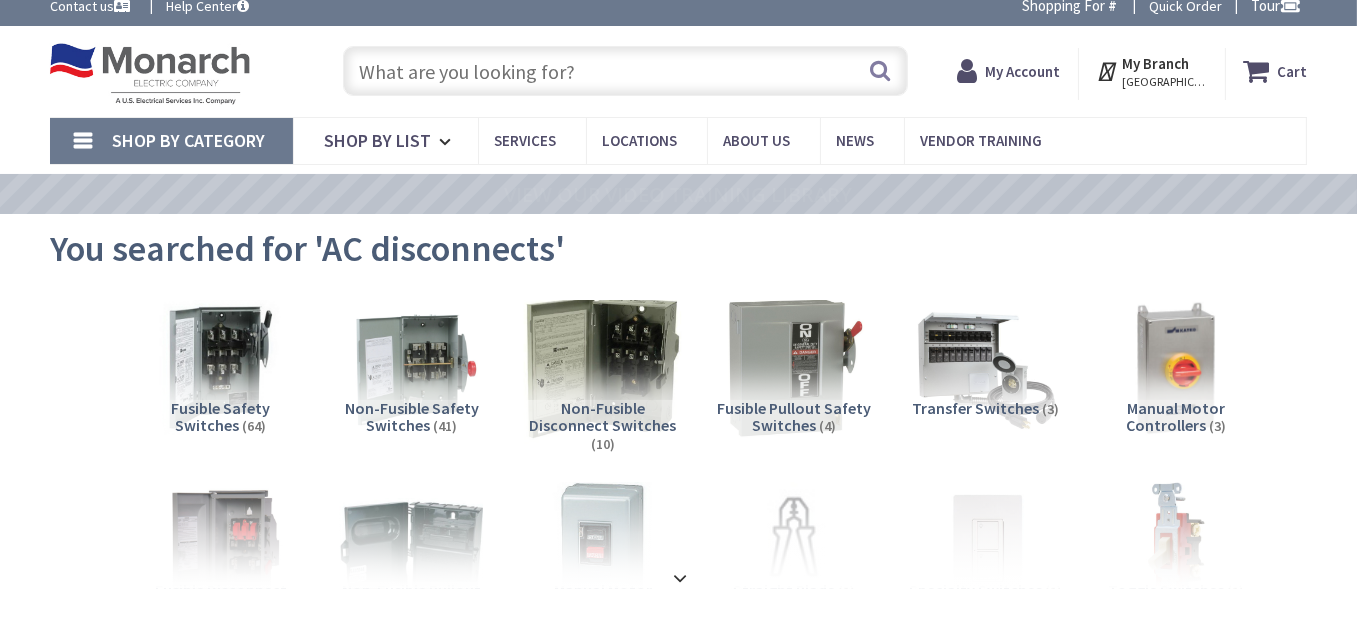 scroll, scrollTop: 100, scrollLeft: 0, axis: vertical 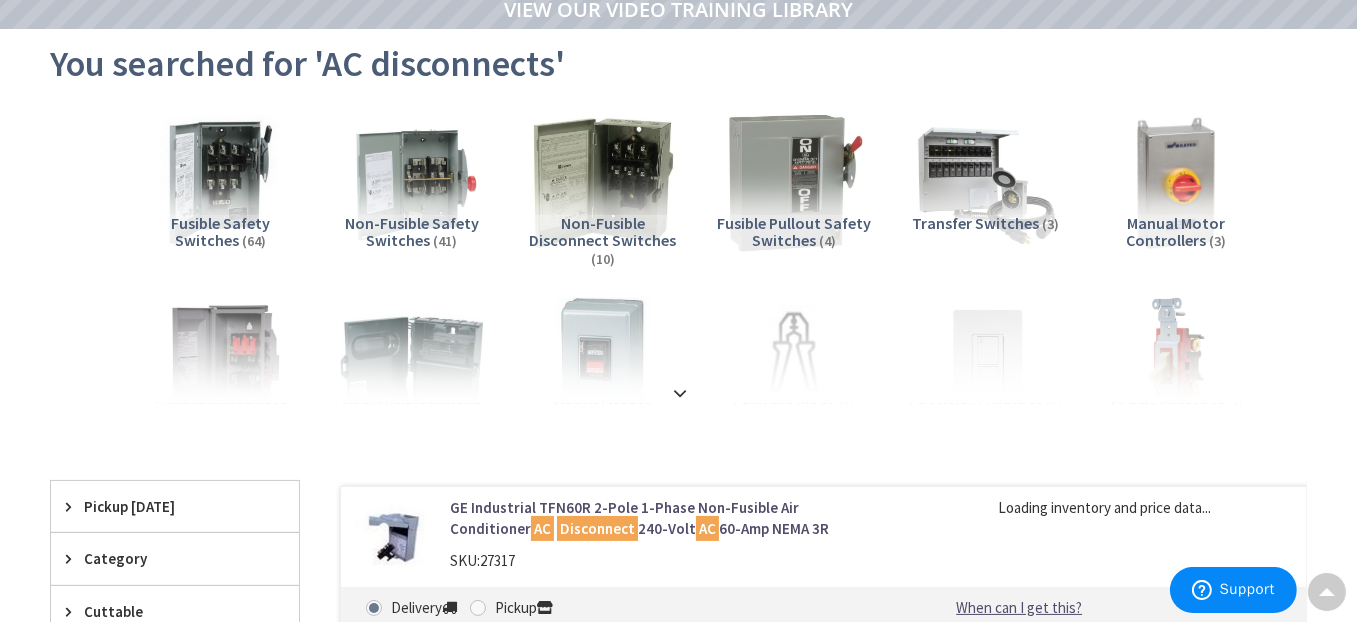 click on "Non-Fusible Disconnect Switches" at bounding box center [602, 232] 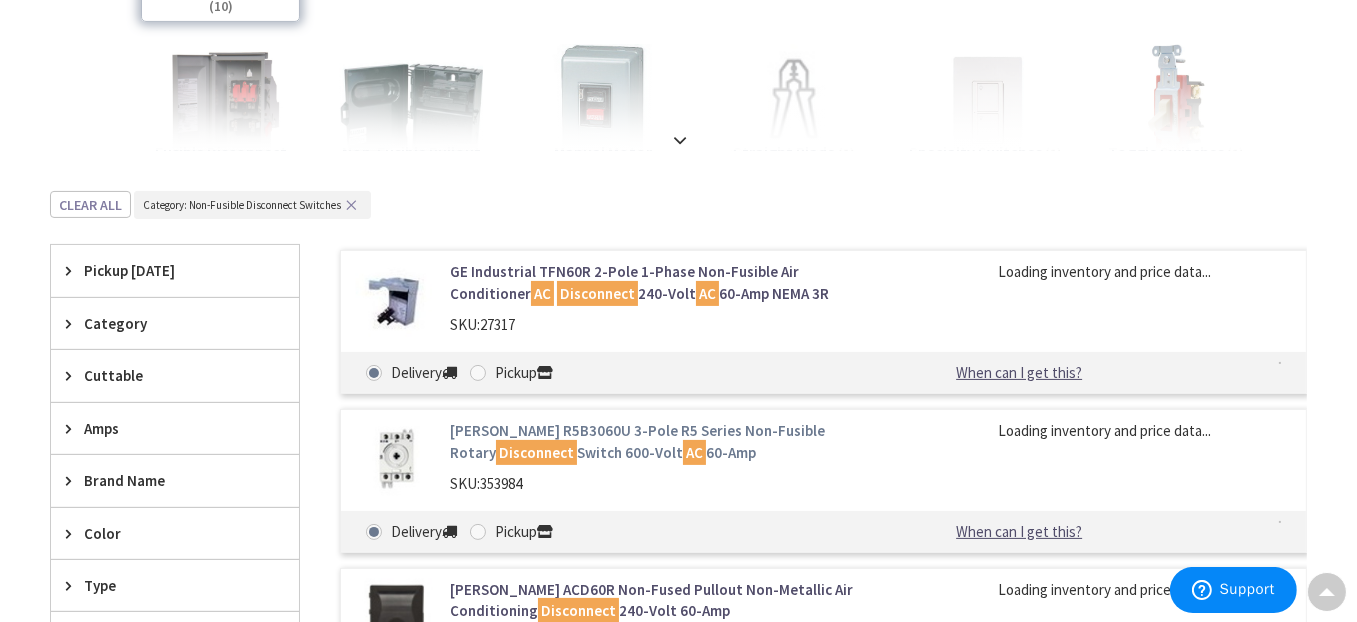 scroll, scrollTop: 443, scrollLeft: 0, axis: vertical 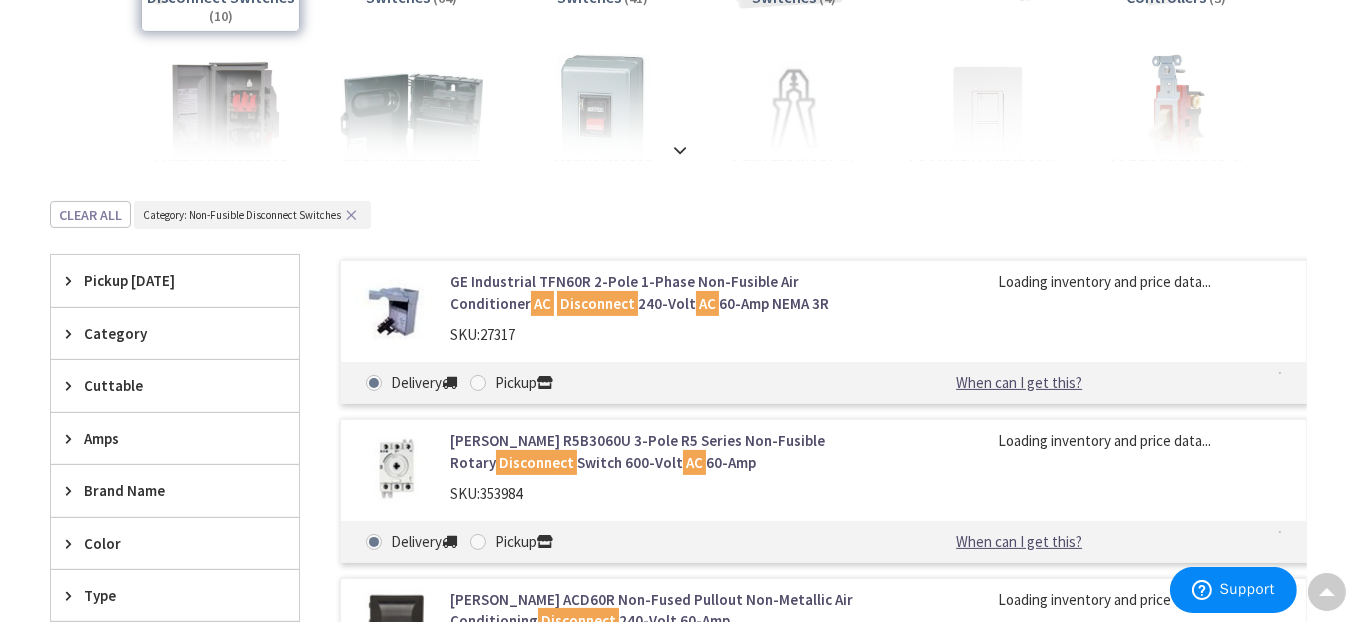 click on "Disconnect" at bounding box center [597, 303] 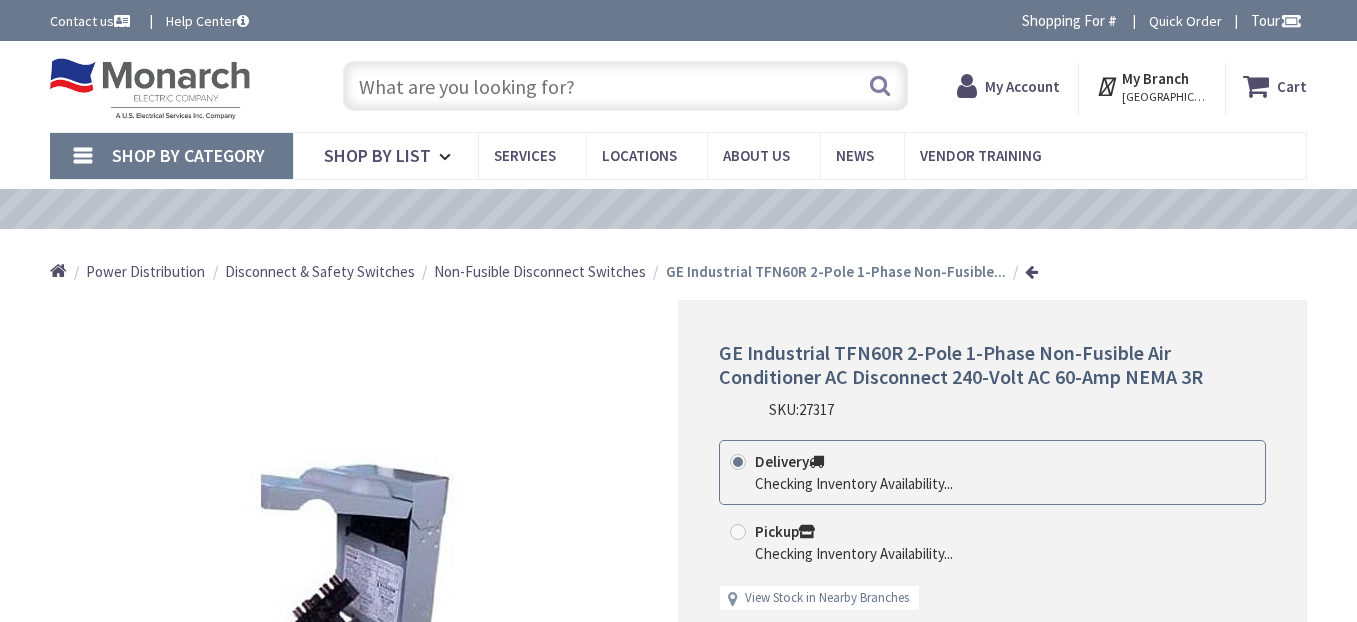 scroll, scrollTop: 0, scrollLeft: 0, axis: both 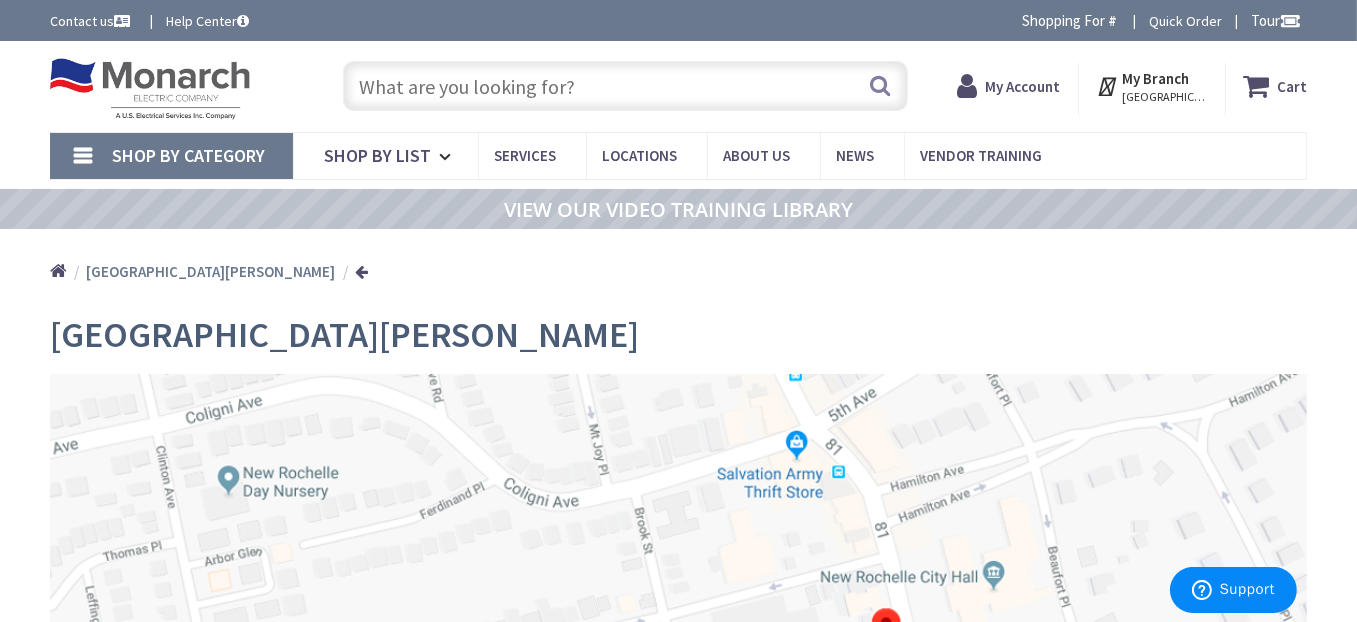 click on "My Account" at bounding box center (1022, 86) 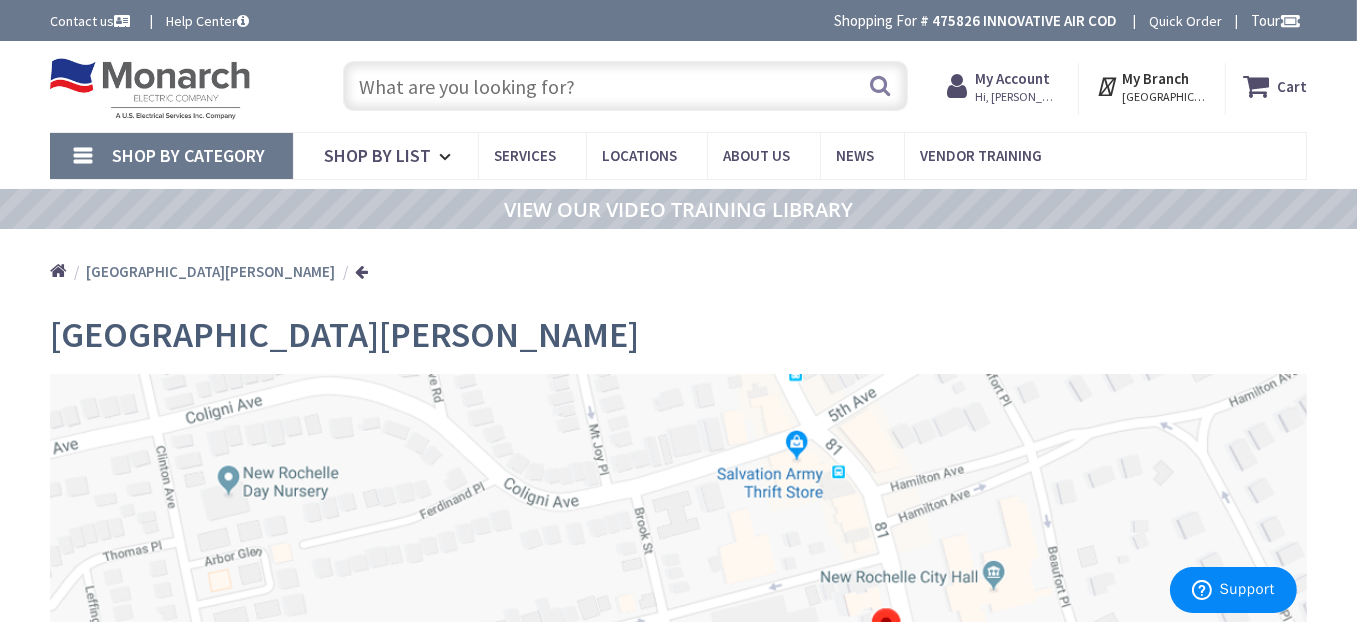click on "My Account" at bounding box center [1012, 78] 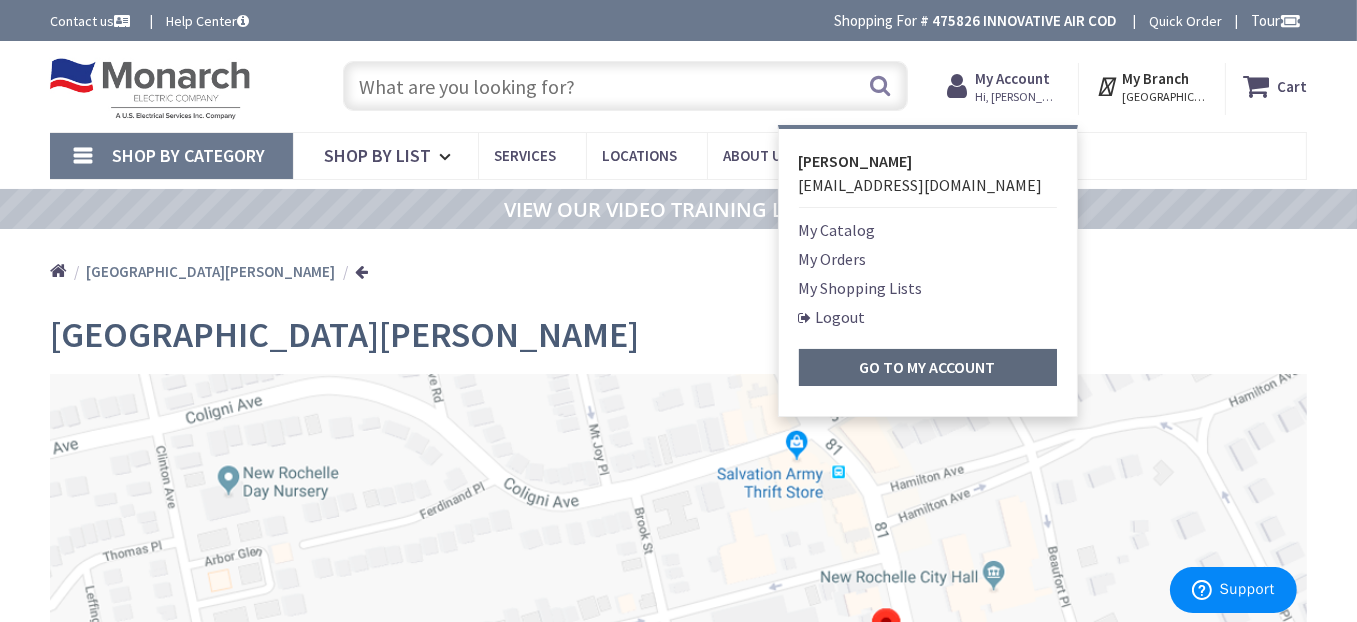click on "Go to My Account" at bounding box center (928, 367) 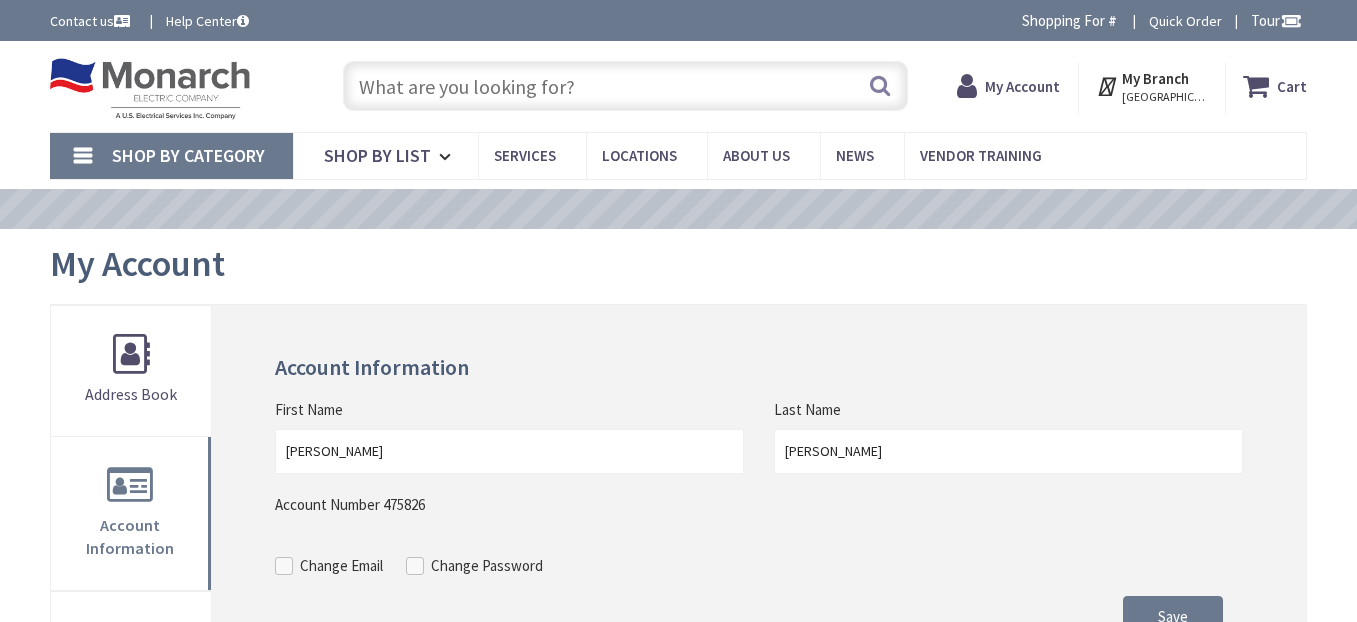 scroll, scrollTop: 0, scrollLeft: 0, axis: both 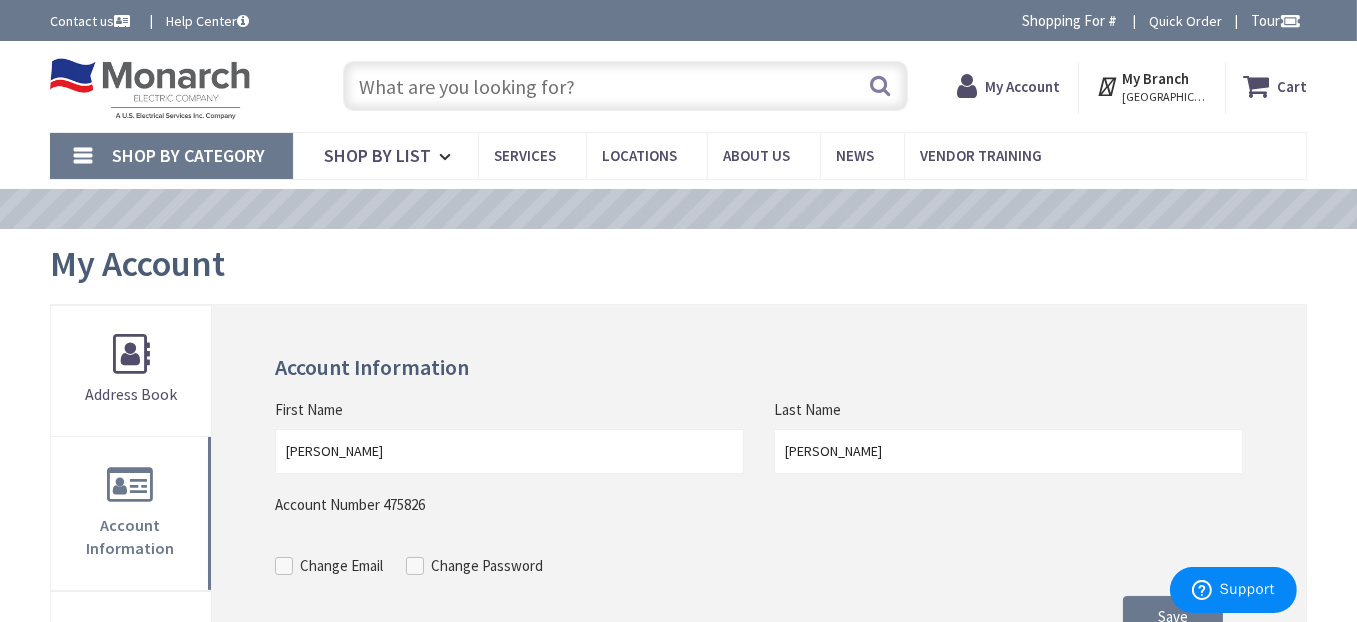 click at bounding box center (625, 86) 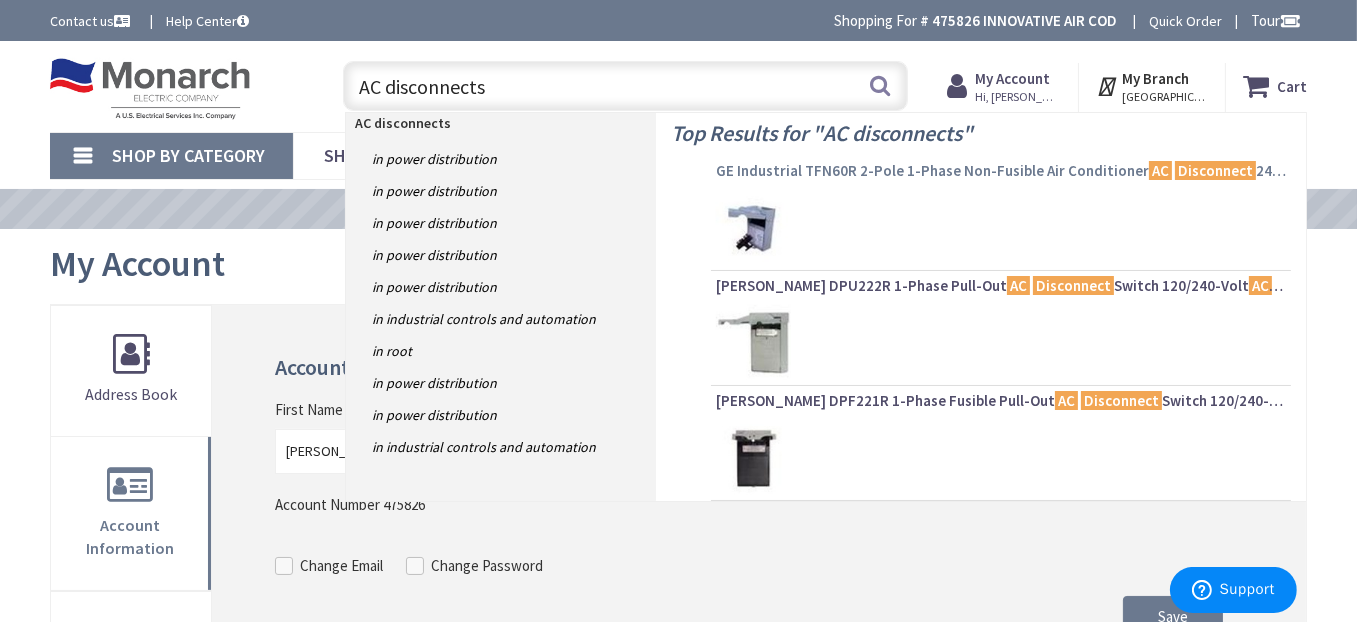 type on "AC disconnects" 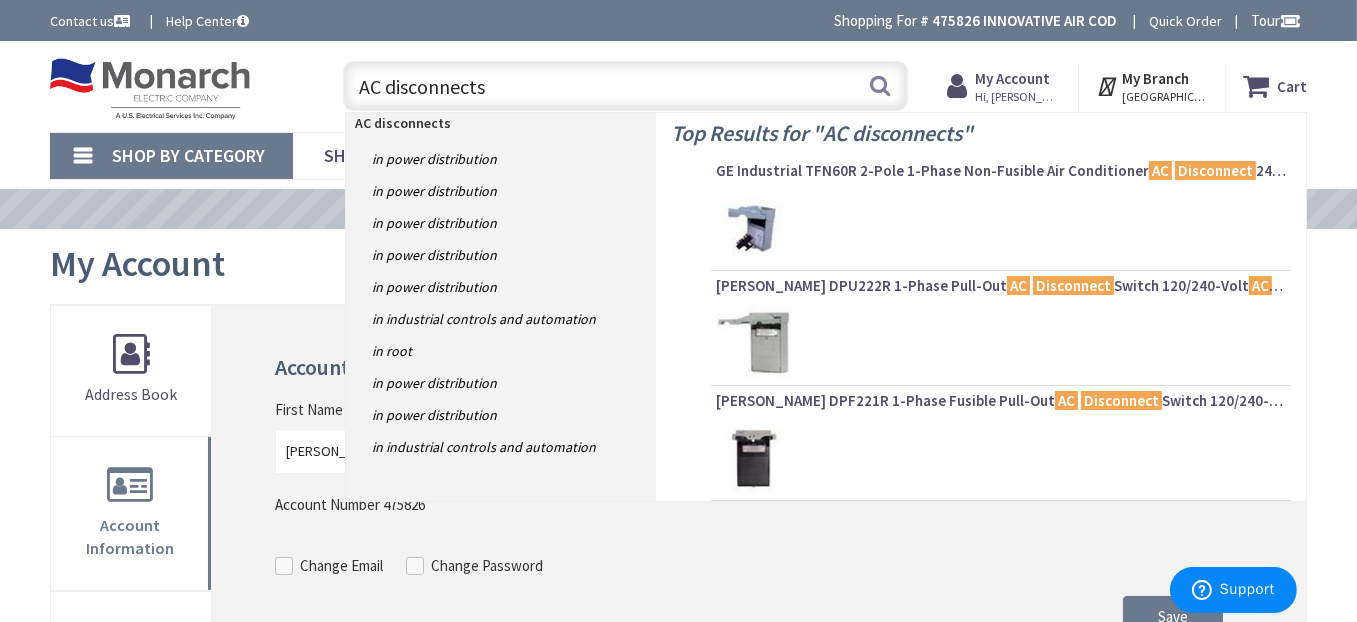 click on "GE Industrial TFN60R 2-Pole 1-Phase Non-Fusible Air Conditioner  AC   Disconnect  240-Volt  AC  60-Amp NEMA 3R" at bounding box center [1001, 171] 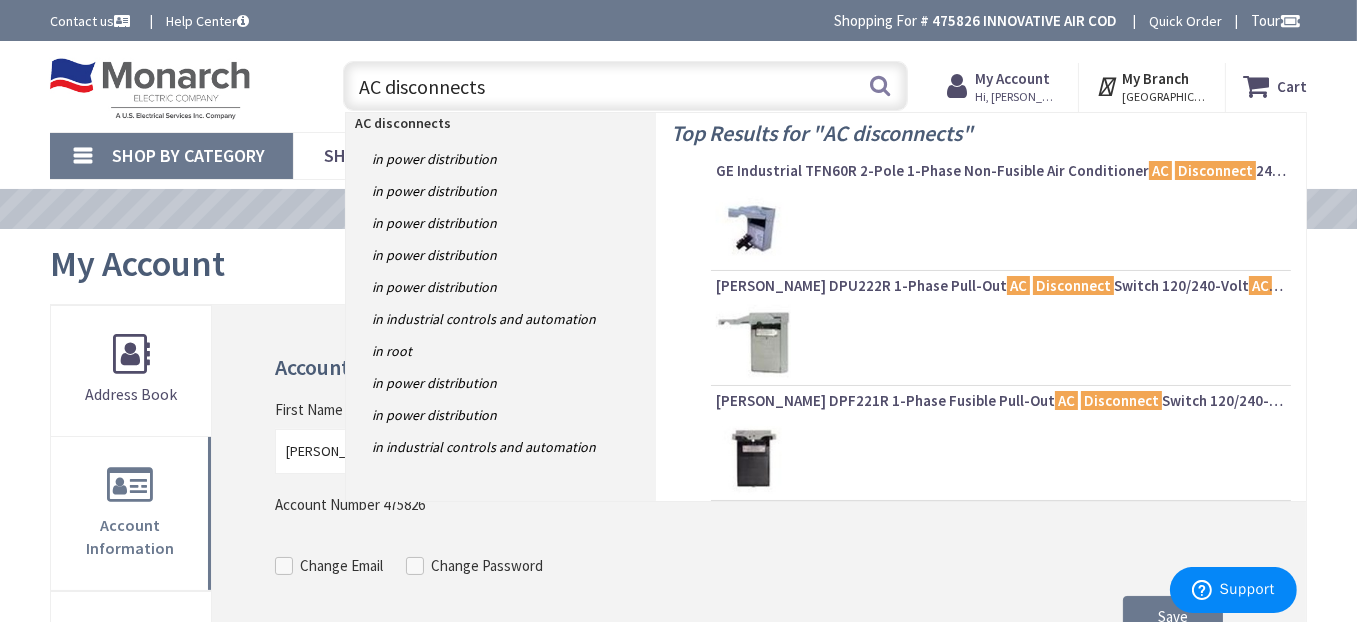 click on "[PERSON_NAME] DPU222R 1-Phase Pull-Out  AC   Disconnect  Switch 120/240-Volt  AC  60-Amp NEMA 3R" at bounding box center [1001, 286] 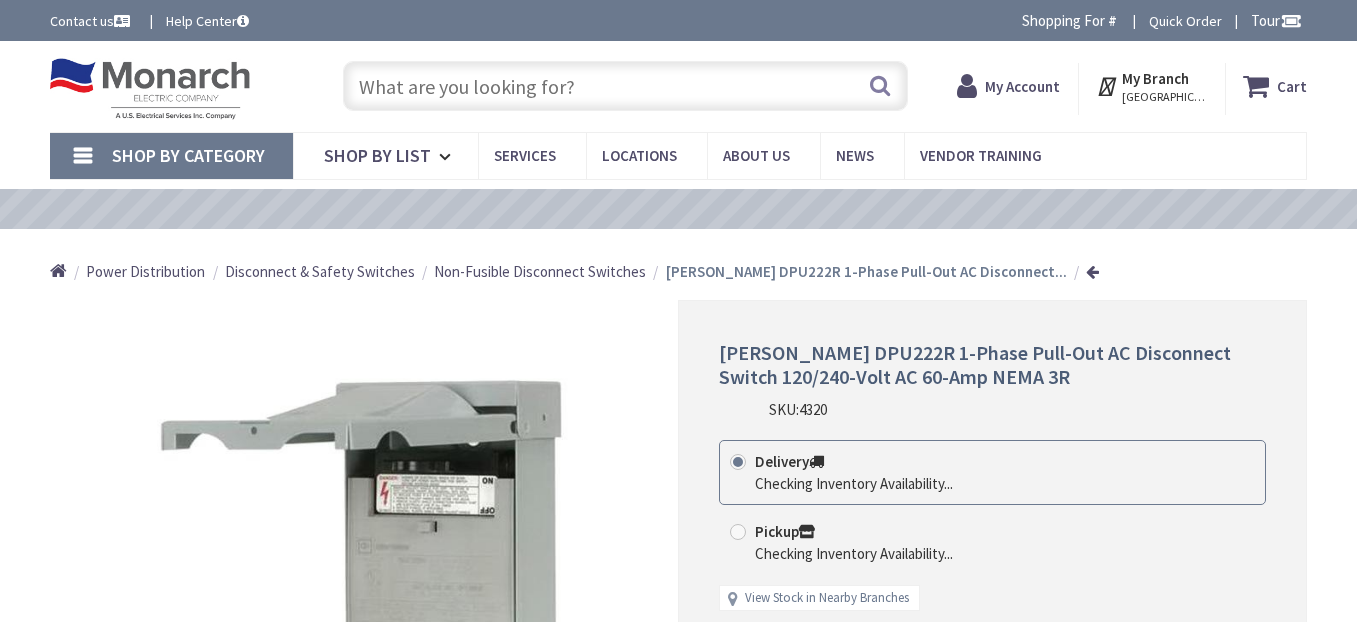 scroll, scrollTop: 0, scrollLeft: 0, axis: both 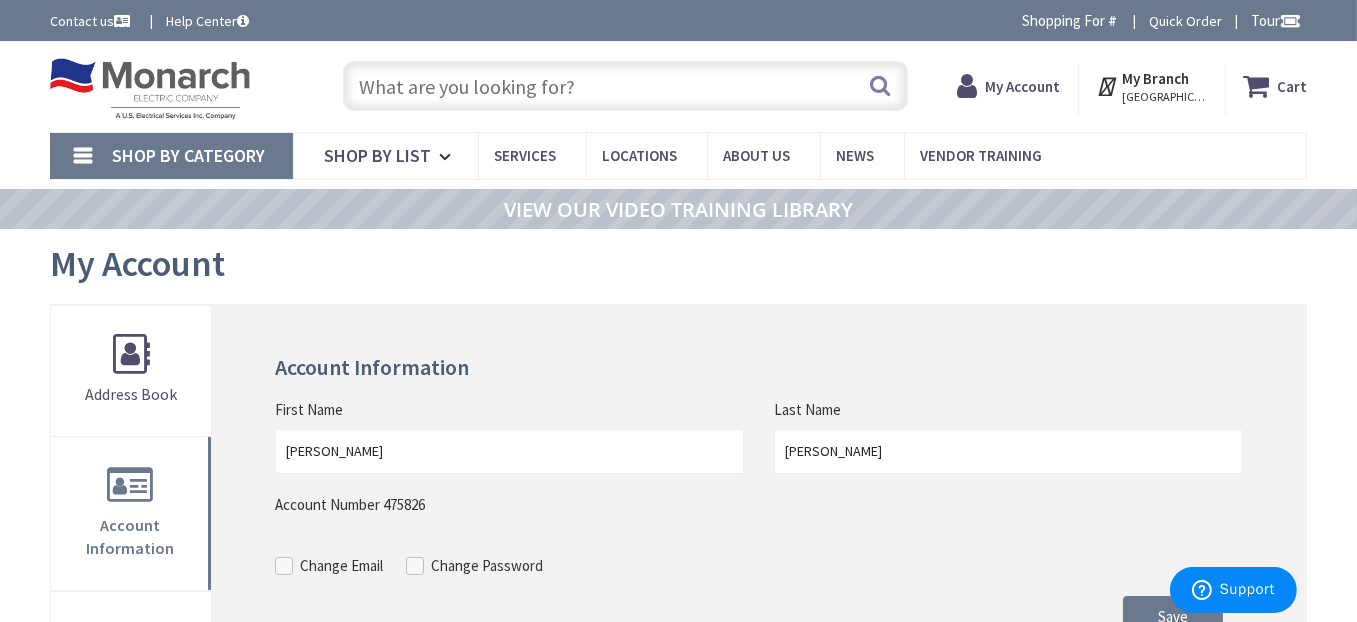 click at bounding box center [625, 86] 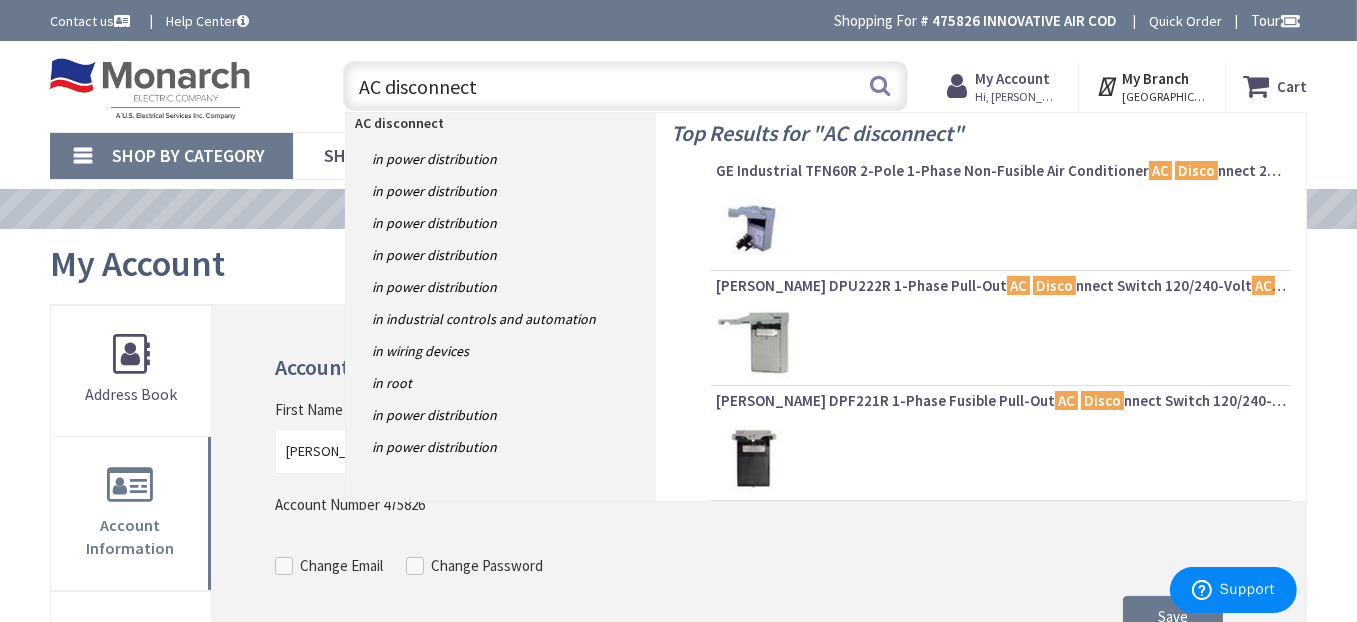 type on "AC disconnects" 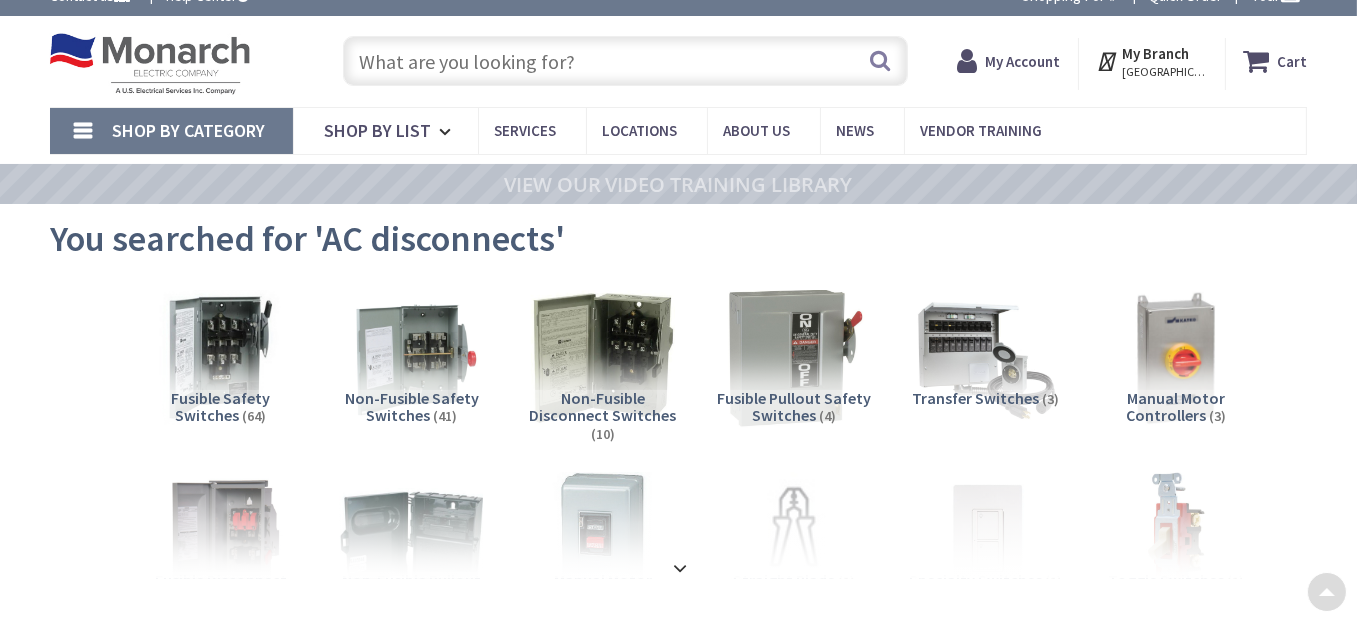scroll, scrollTop: 200, scrollLeft: 0, axis: vertical 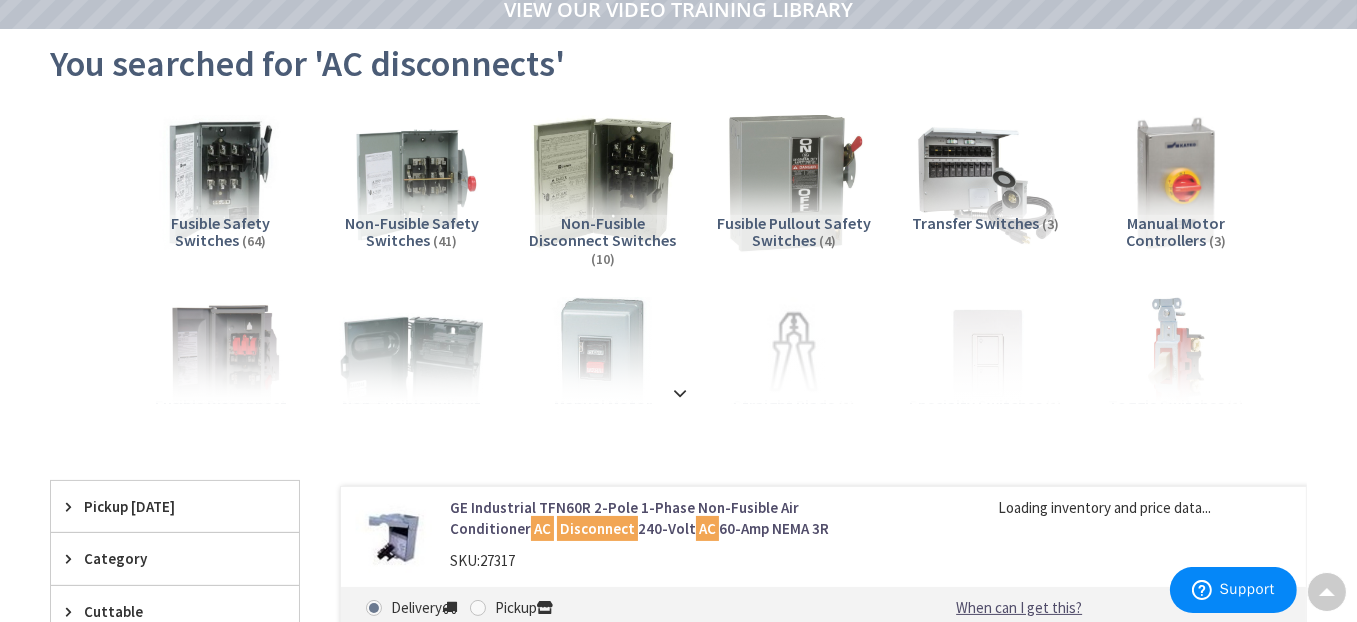 click on "Non-Fusible Disconnect Switches" at bounding box center (602, 232) 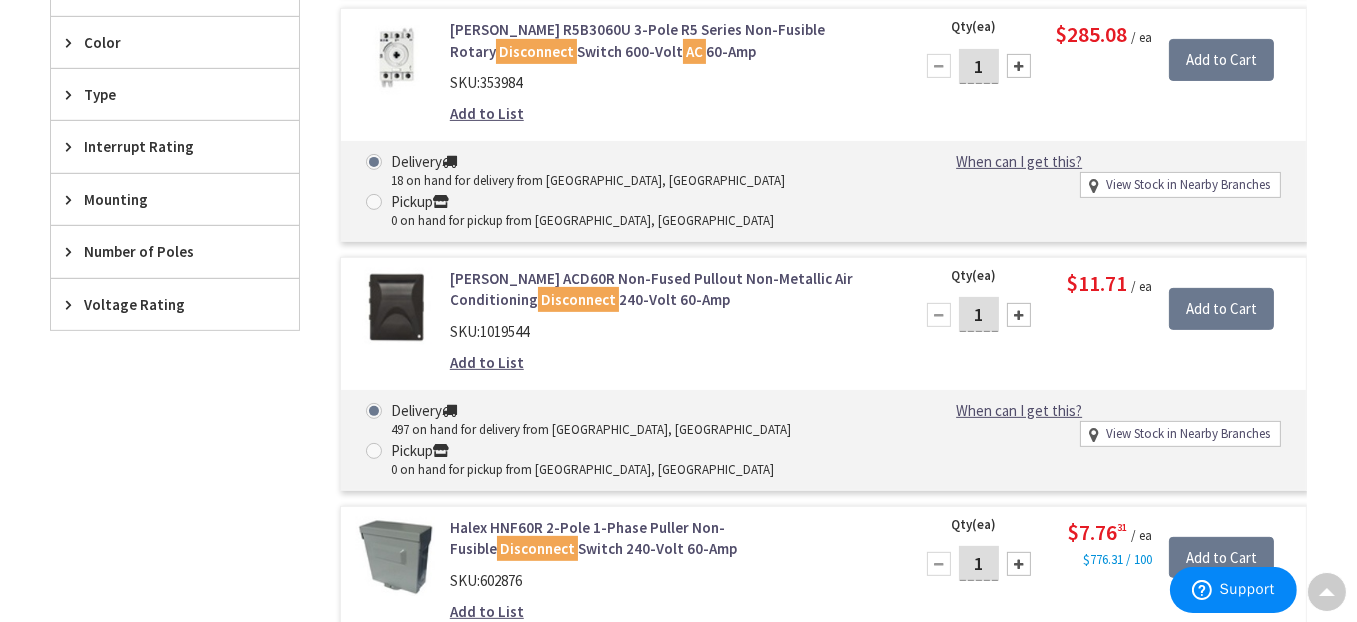 scroll, scrollTop: 943, scrollLeft: 0, axis: vertical 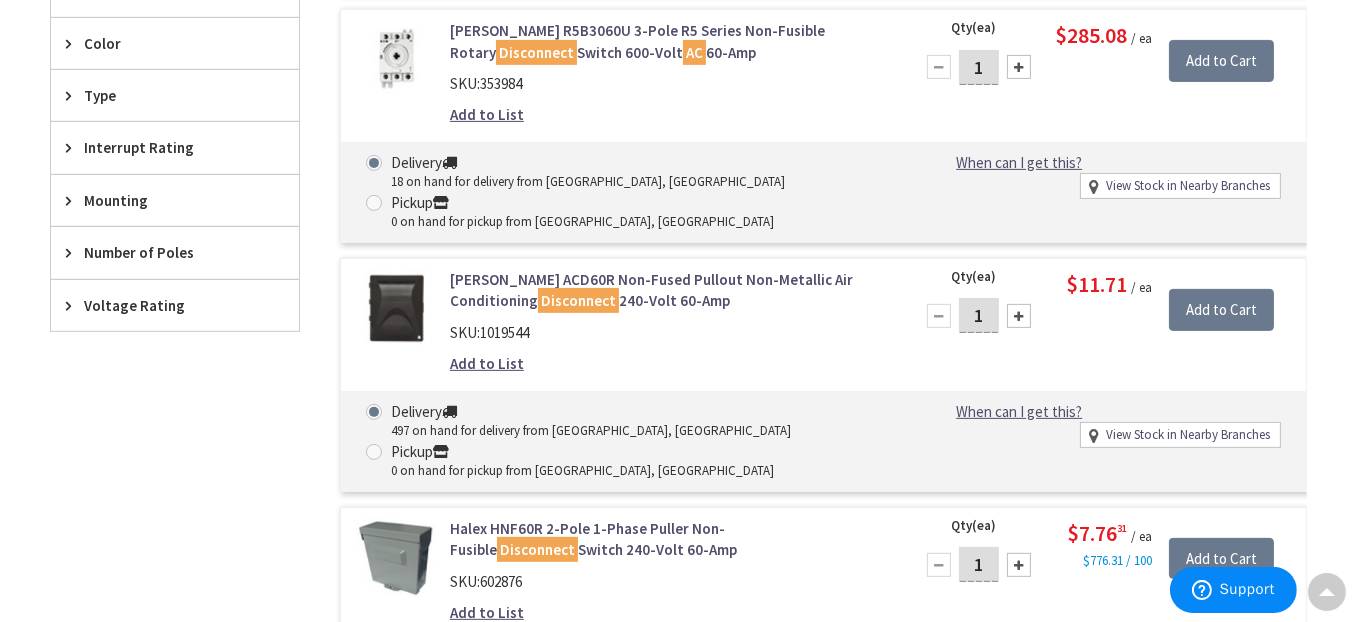 click on "Eaton ACD60R Non-Fused Pullout Non-Metallic Air Conditioning  Disconnect  240-Volt 60-Amp" at bounding box center [669, 290] 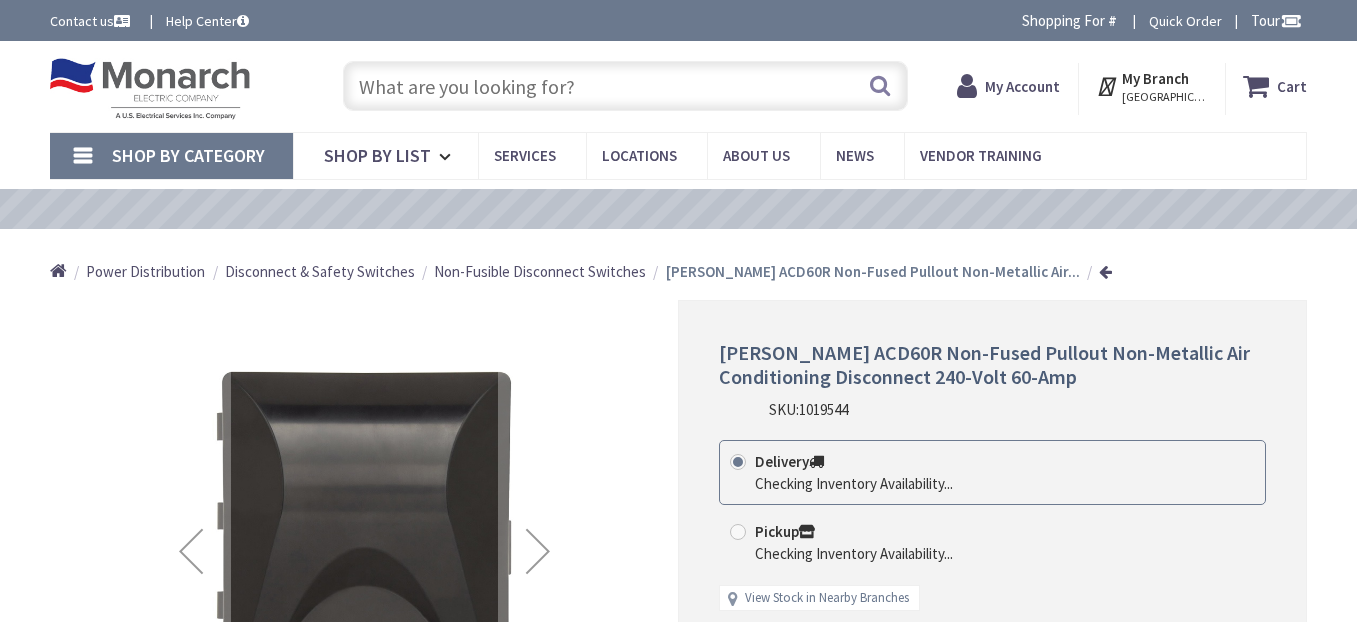 scroll, scrollTop: 0, scrollLeft: 0, axis: both 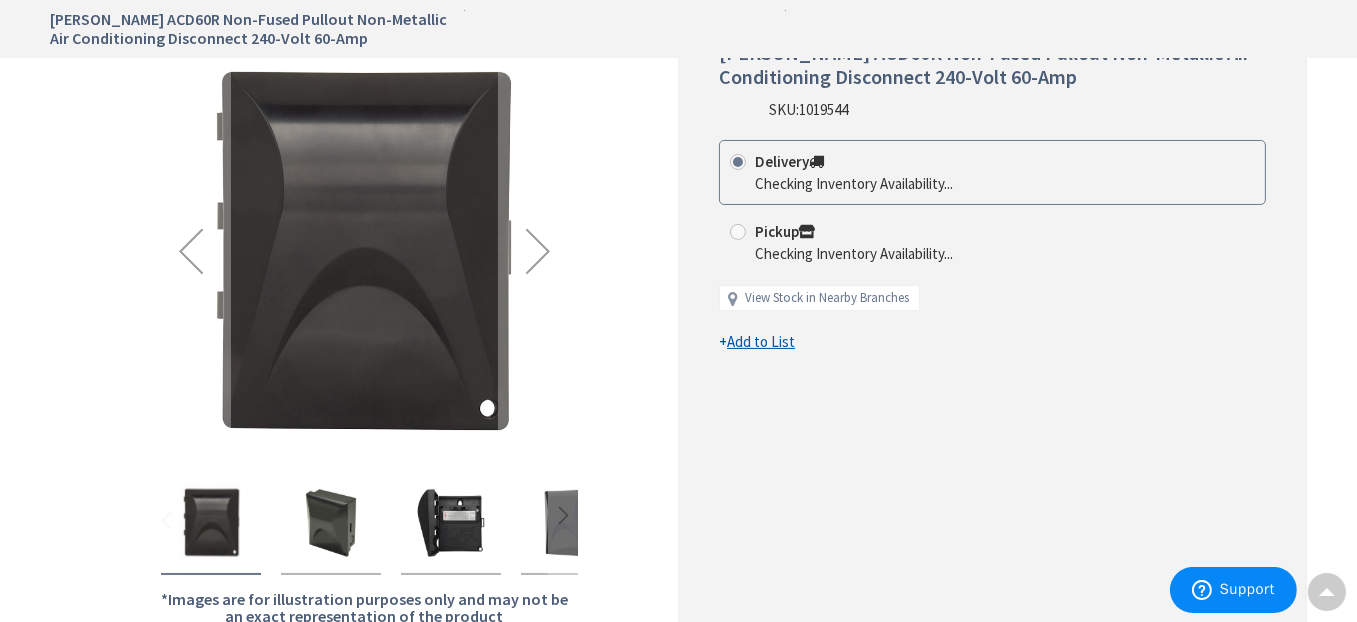 click at bounding box center (331, 523) 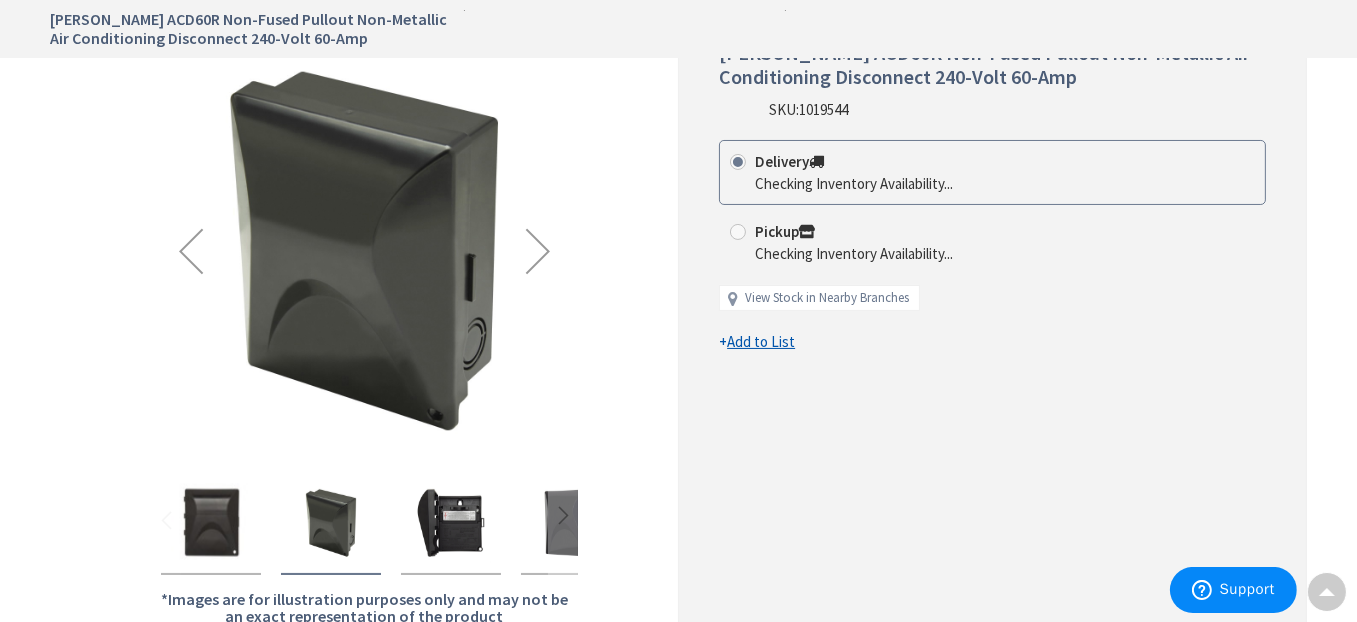 click at bounding box center [451, 523] 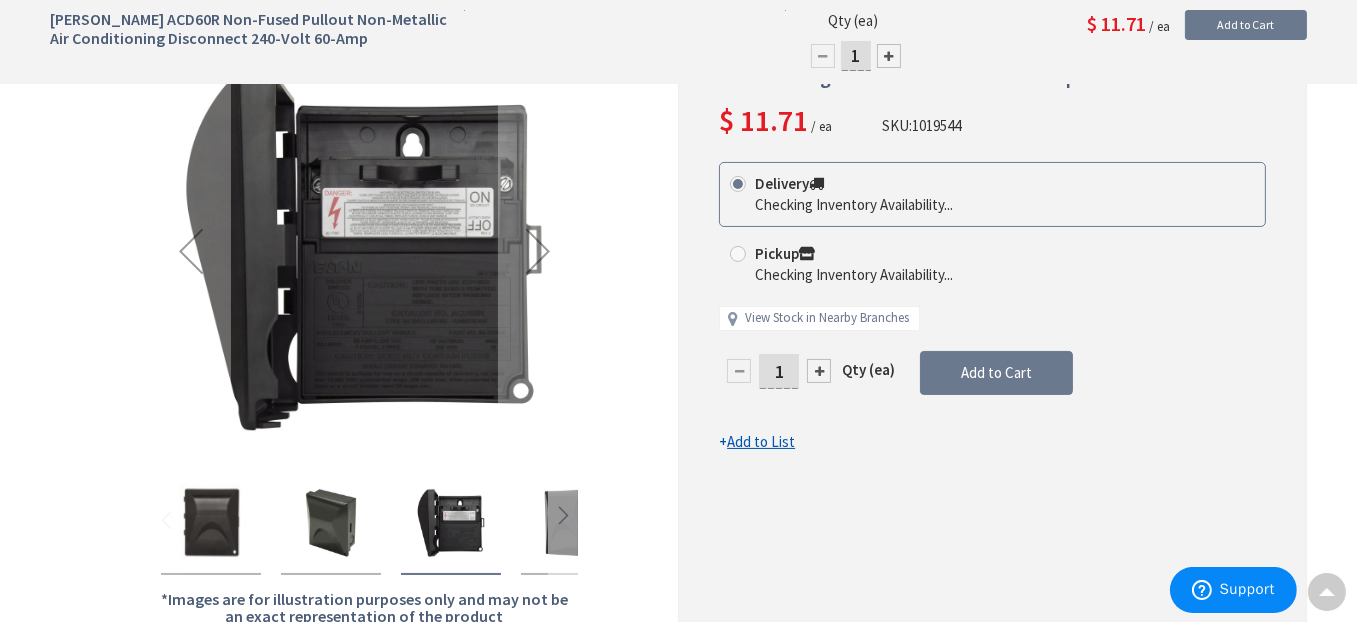 click at bounding box center (563, 520) 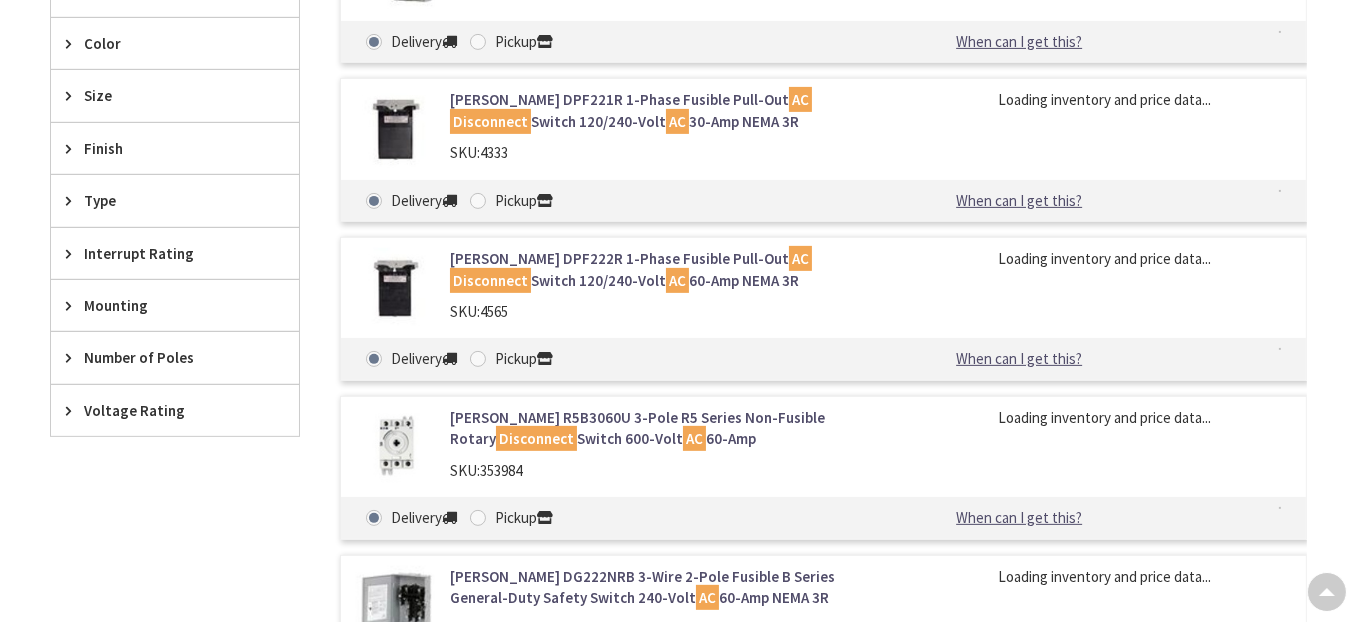 scroll, scrollTop: 925, scrollLeft: 0, axis: vertical 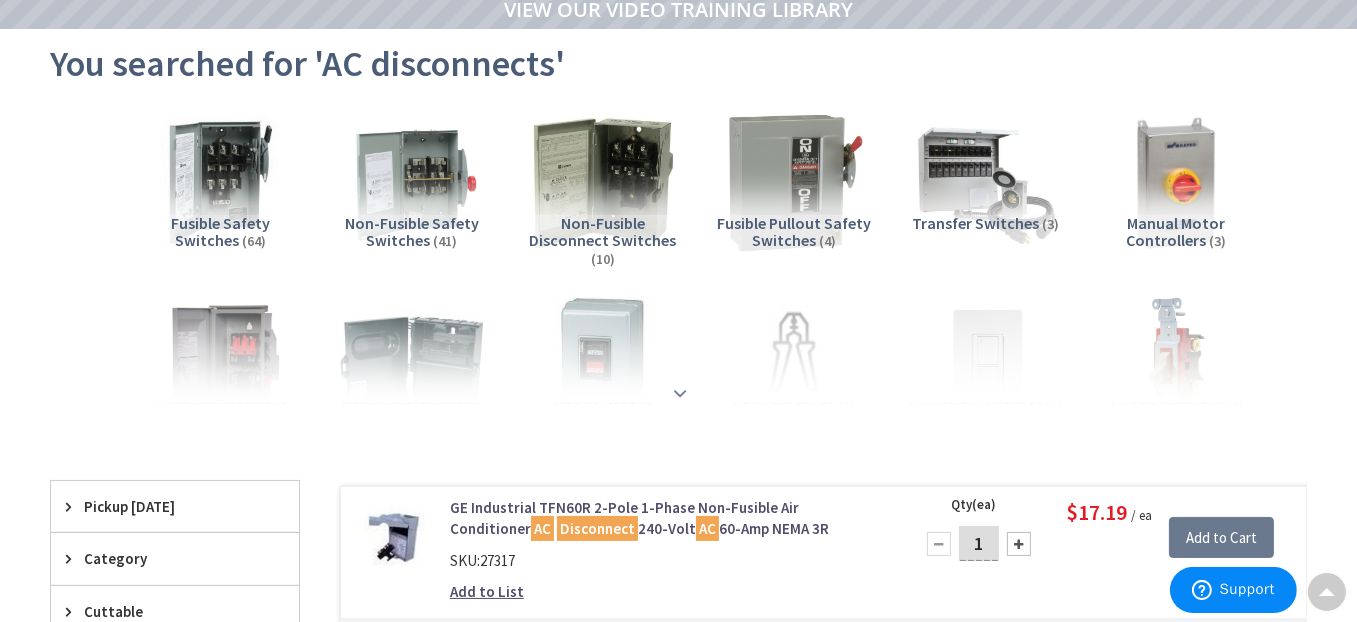 click at bounding box center [681, 393] 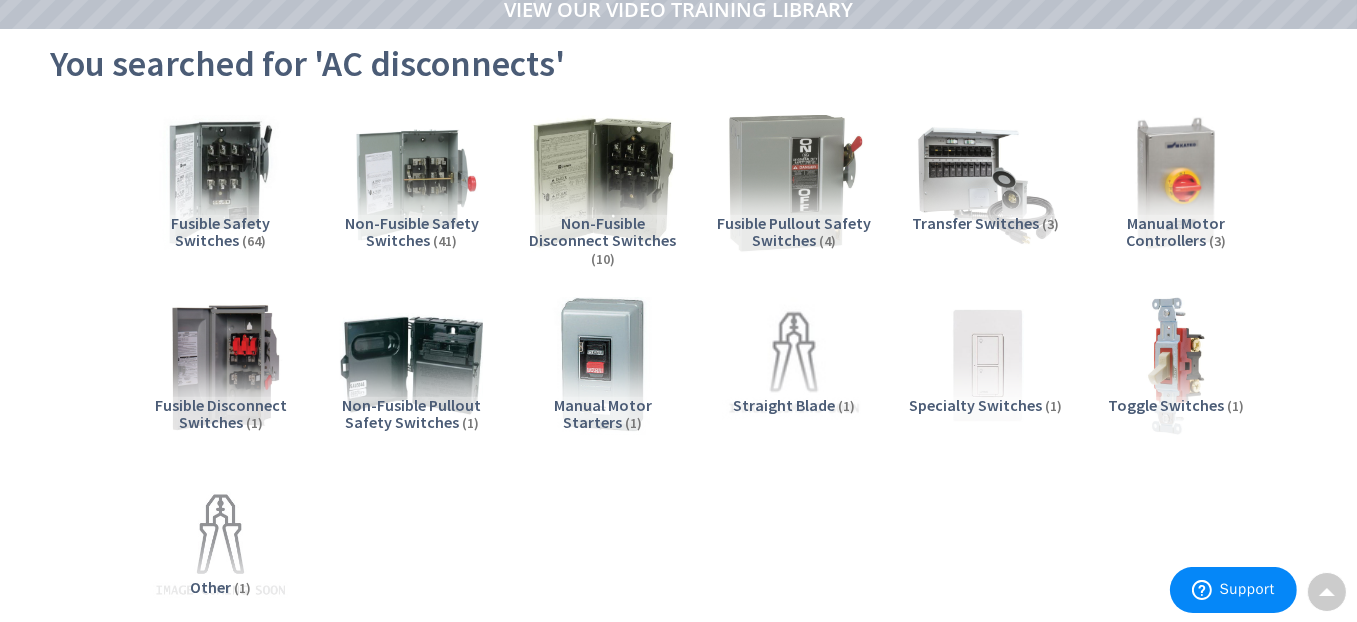 click on "Non-Fusible Pullout Safety Switches" at bounding box center (411, 414) 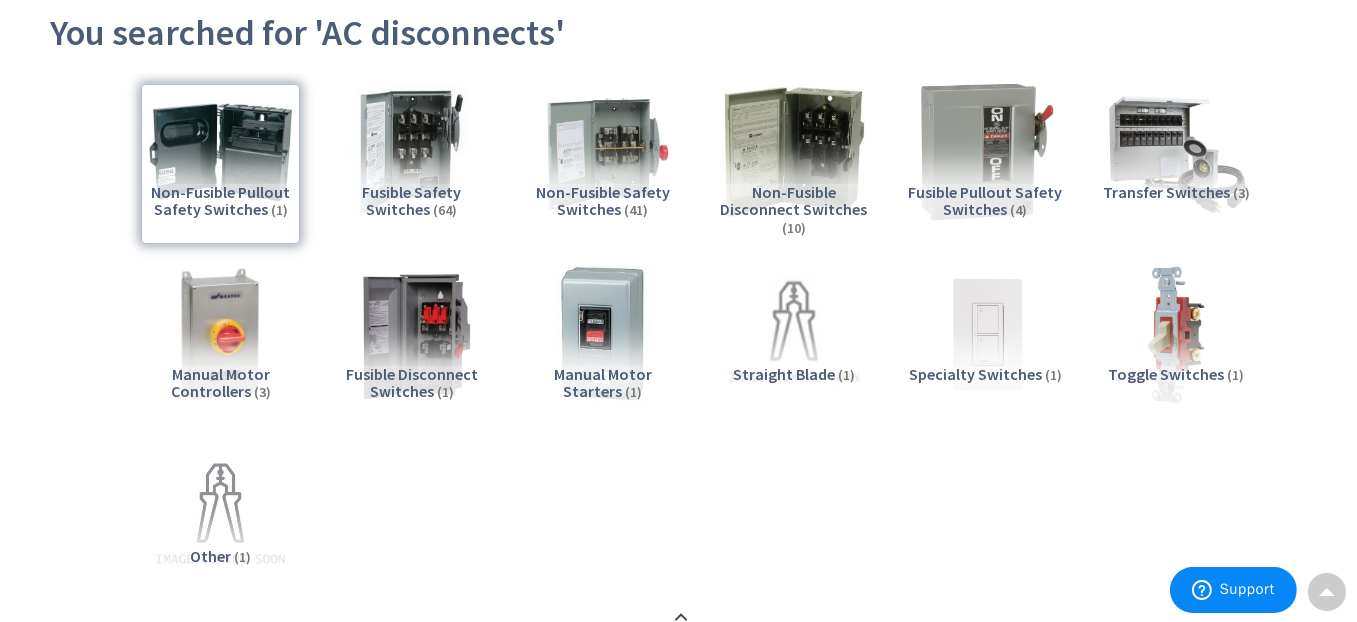 scroll, scrollTop: 197, scrollLeft: 0, axis: vertical 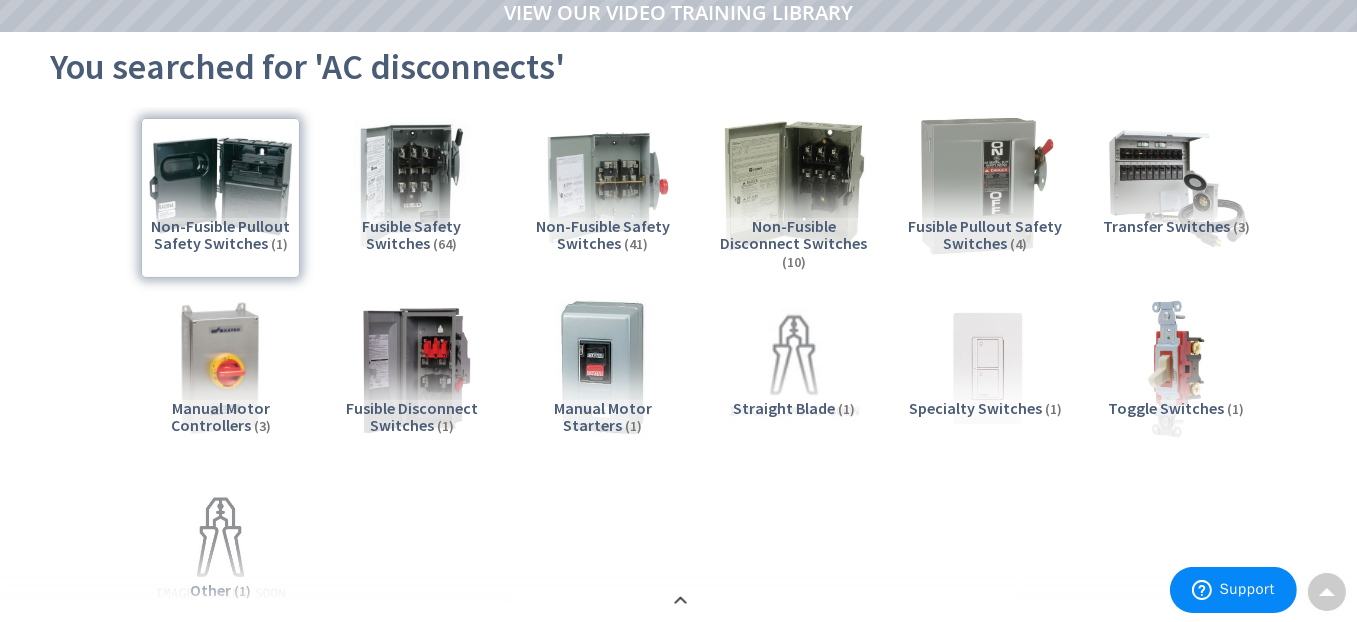 click on "Non-Fusible Pullout Safety Switches
(1)" at bounding box center [220, 198] 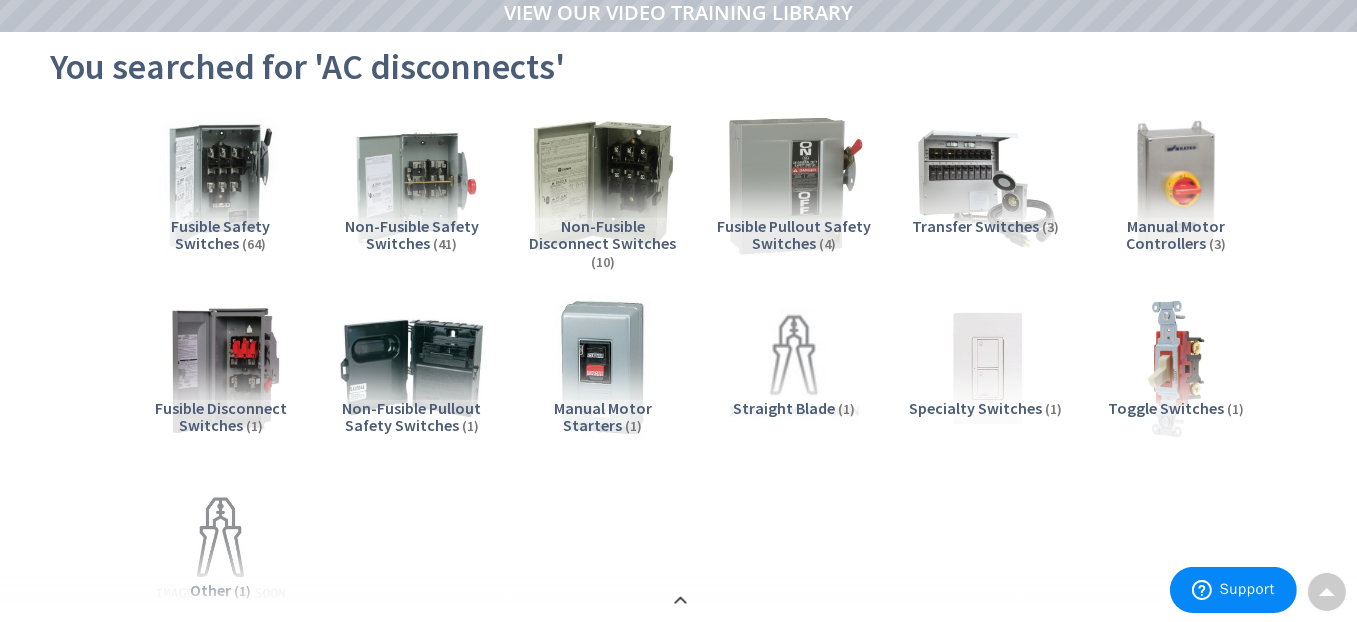 click on "Fusible Safety Switches" at bounding box center (220, 235) 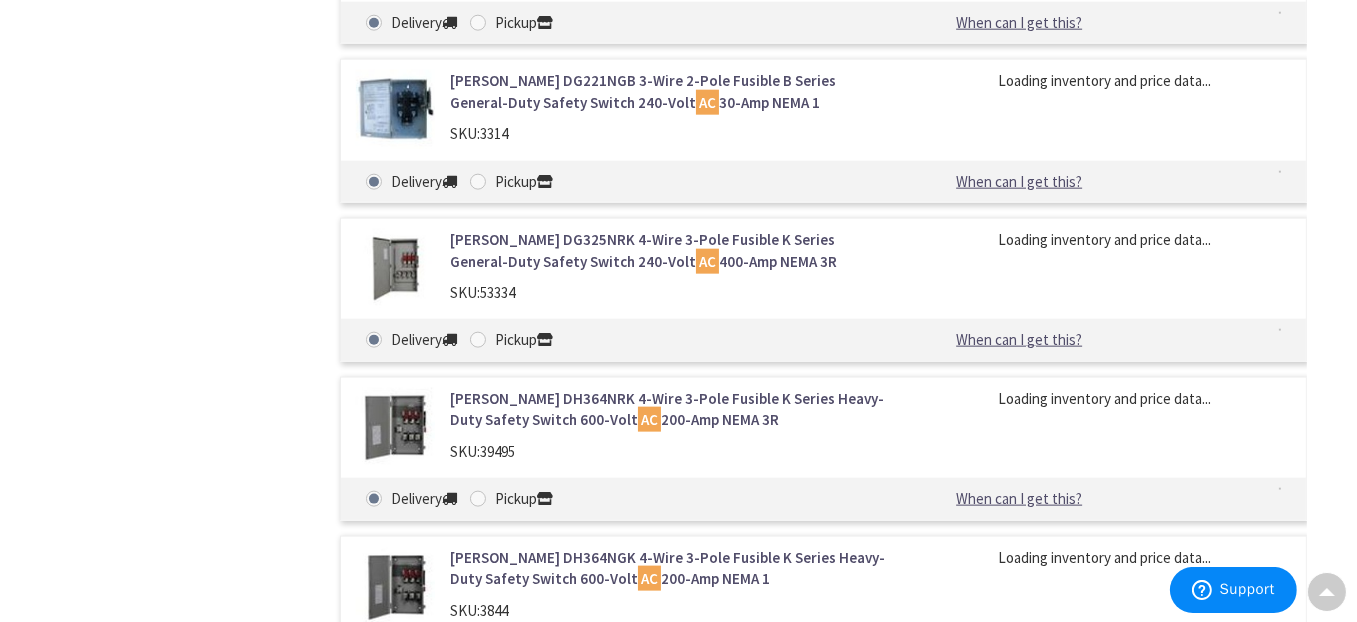 scroll, scrollTop: 3297, scrollLeft: 0, axis: vertical 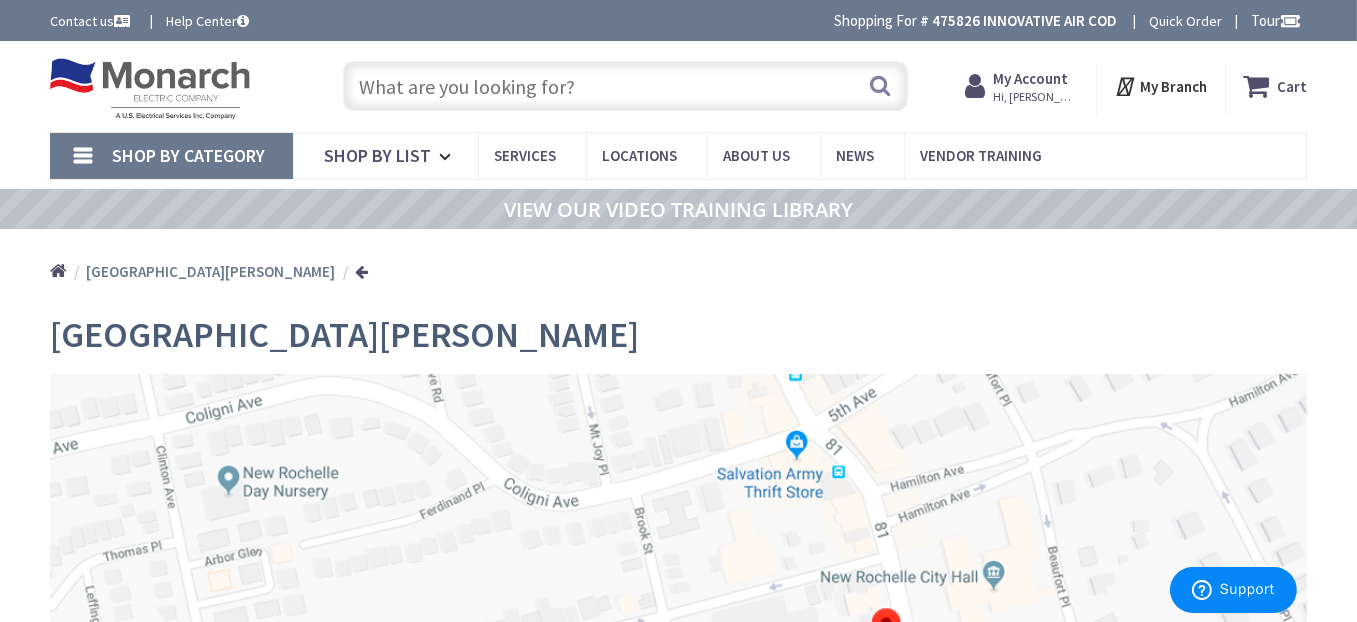click at bounding box center (625, 86) 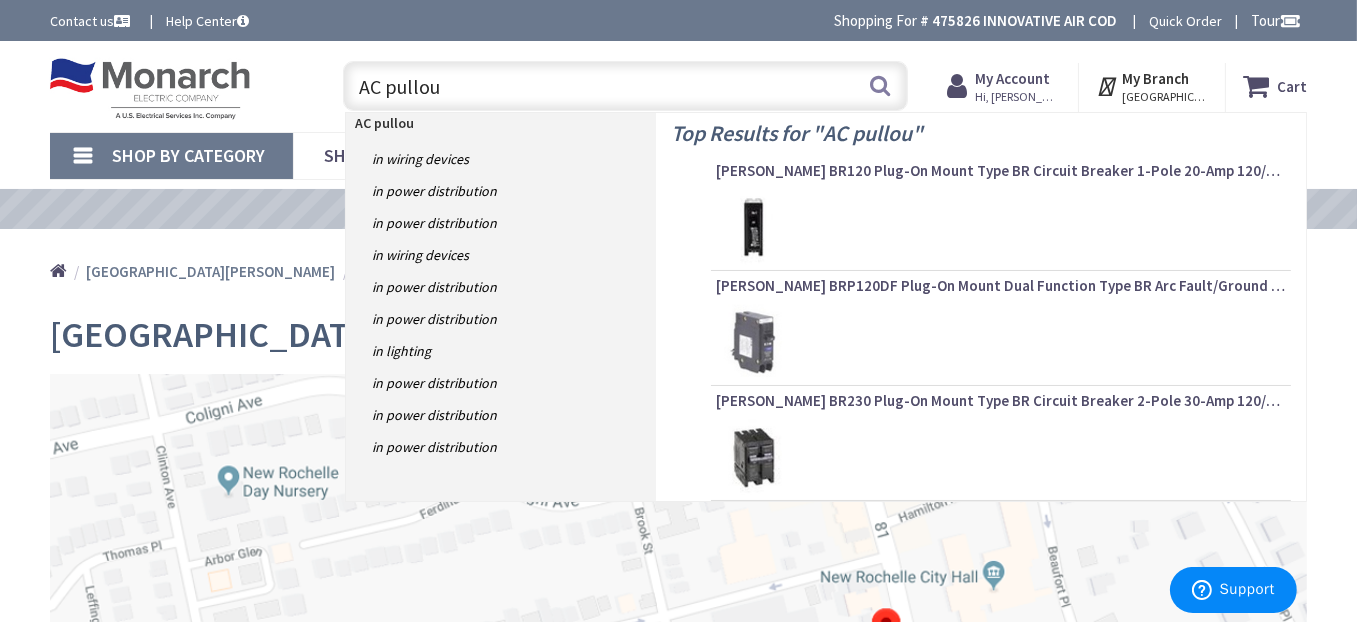 type on "AC pullout" 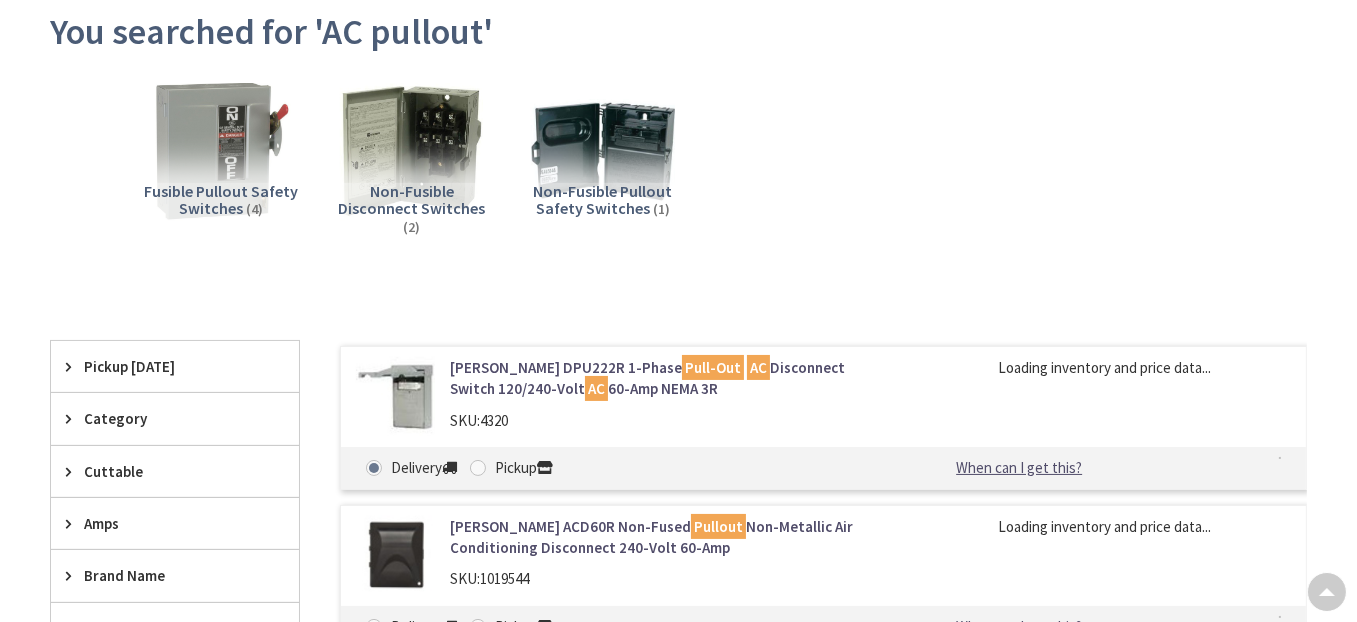 scroll, scrollTop: 300, scrollLeft: 0, axis: vertical 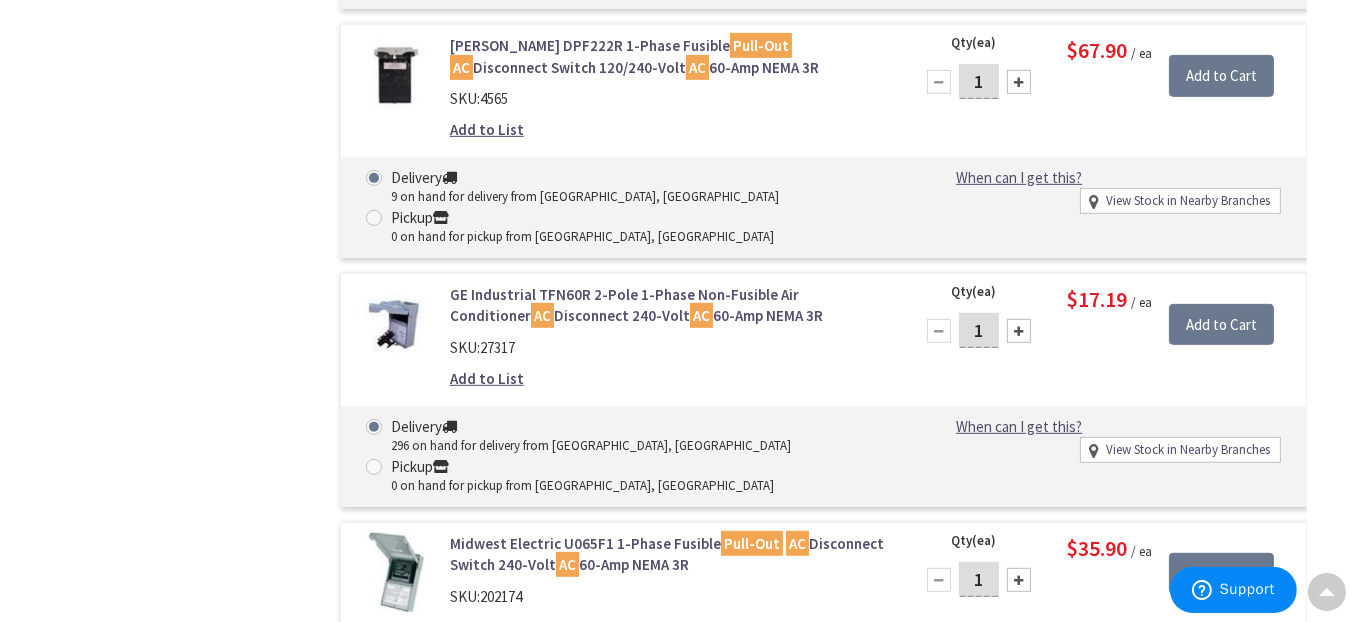 click on "GE Industrial TFN60R 2-Pole 1-Phase Non-Fusible Air Conditioner  AC  Disconnect 240-Volt  AC  60-Amp NEMA 3R" at bounding box center [669, 305] 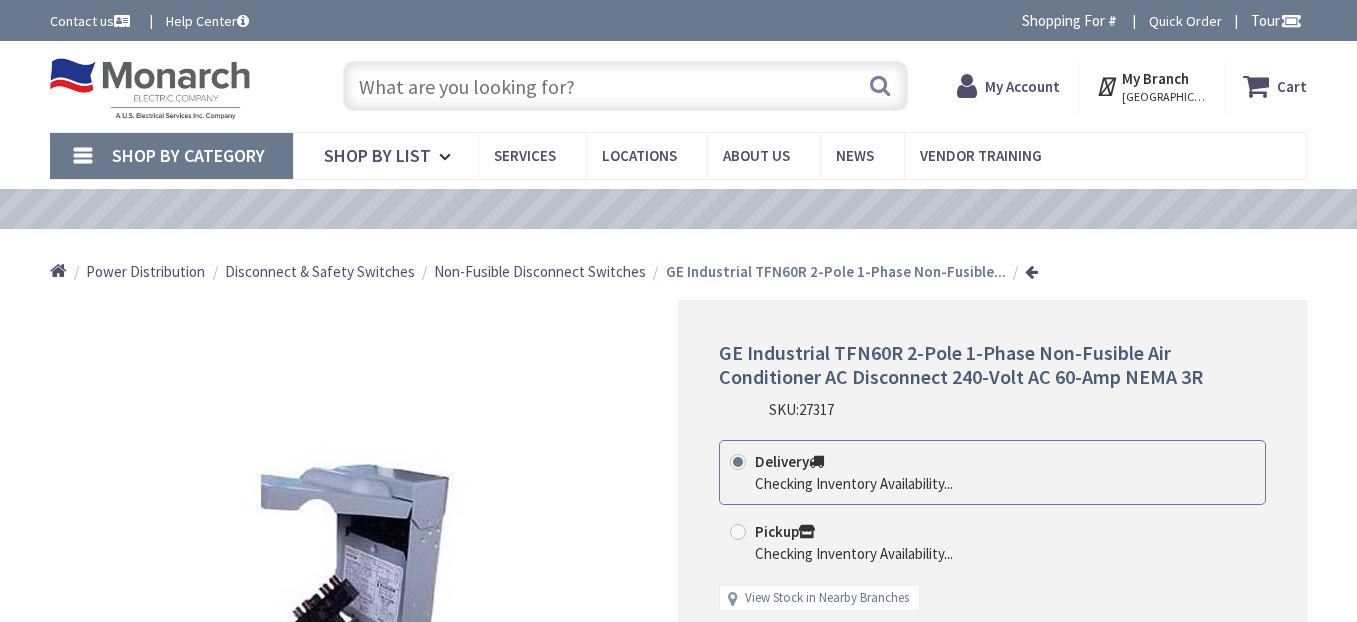 scroll, scrollTop: 0, scrollLeft: 0, axis: both 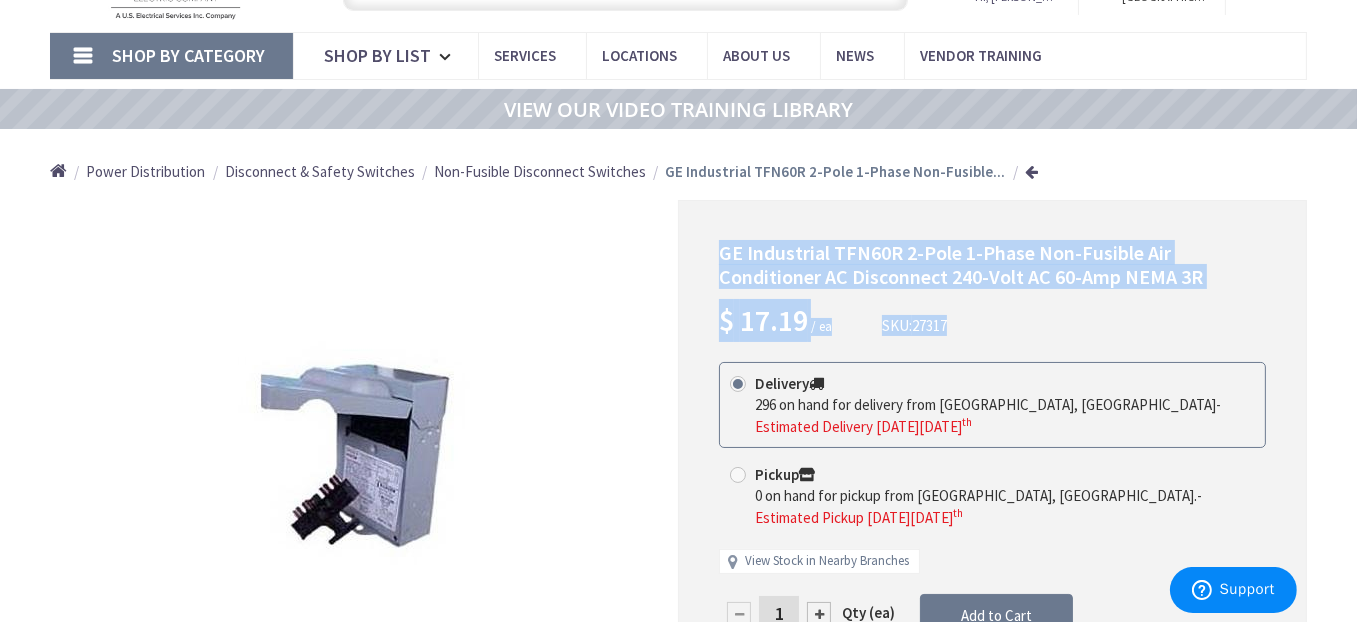drag, startPoint x: 720, startPoint y: 250, endPoint x: 978, endPoint y: 321, distance: 267.5911 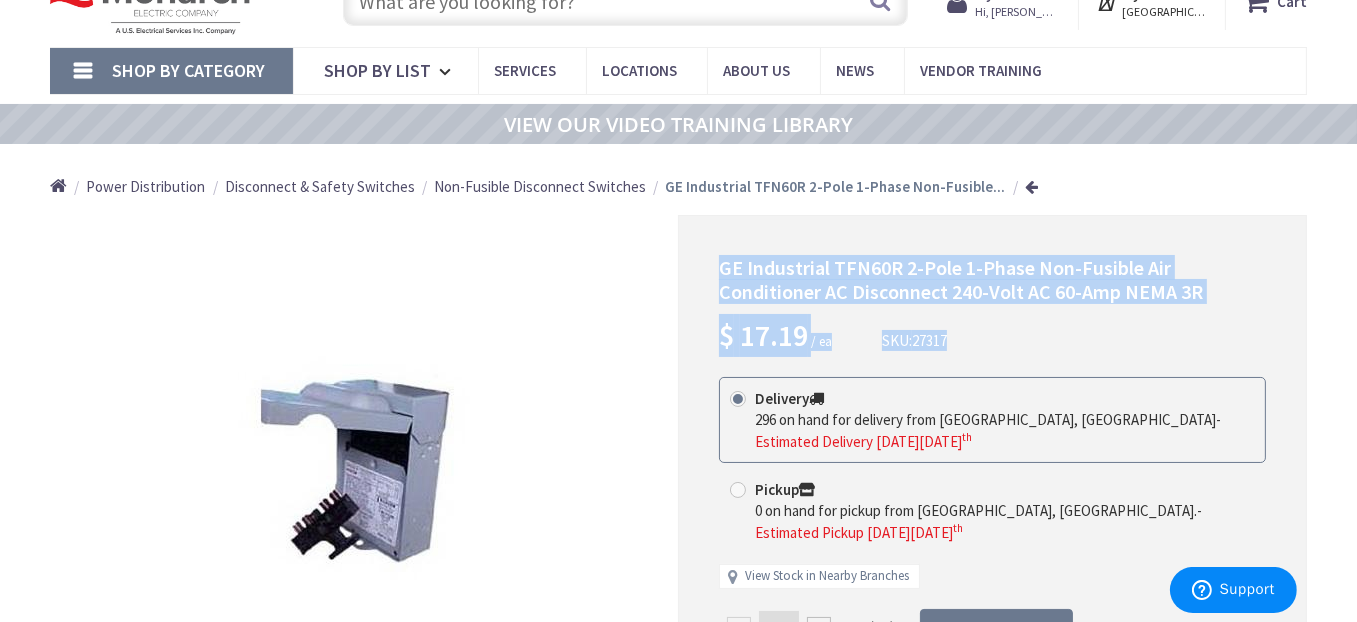 scroll, scrollTop: 0, scrollLeft: 0, axis: both 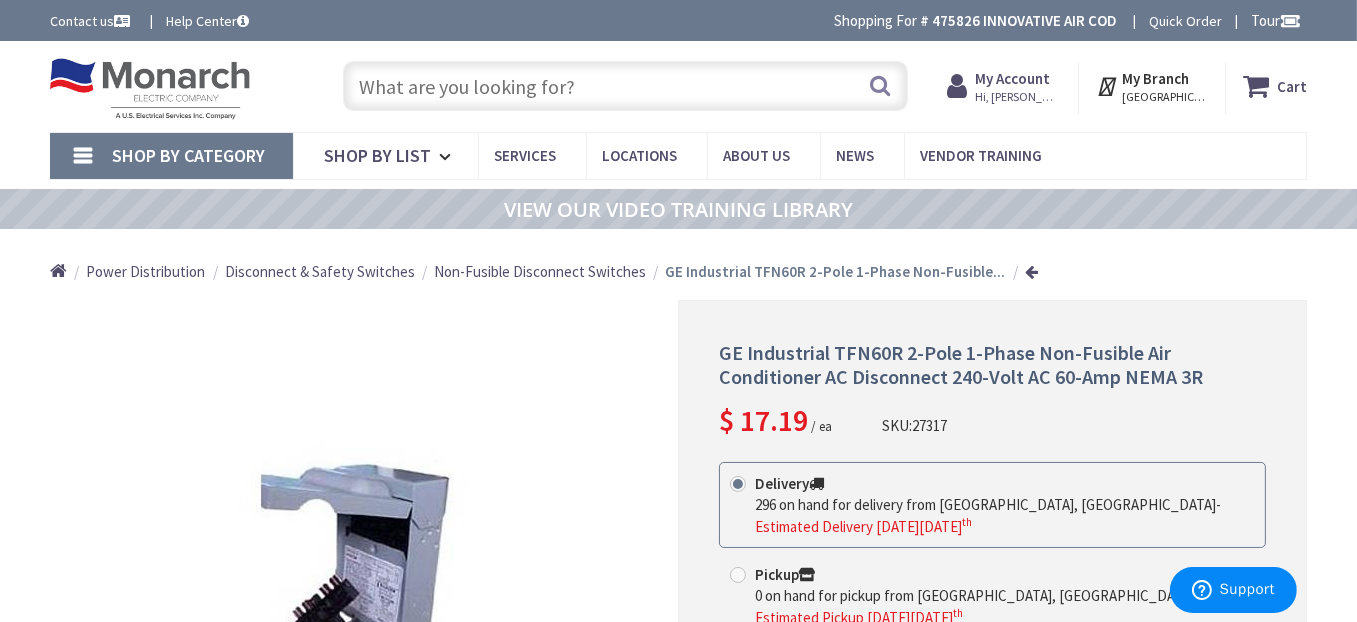 click at bounding box center [625, 86] 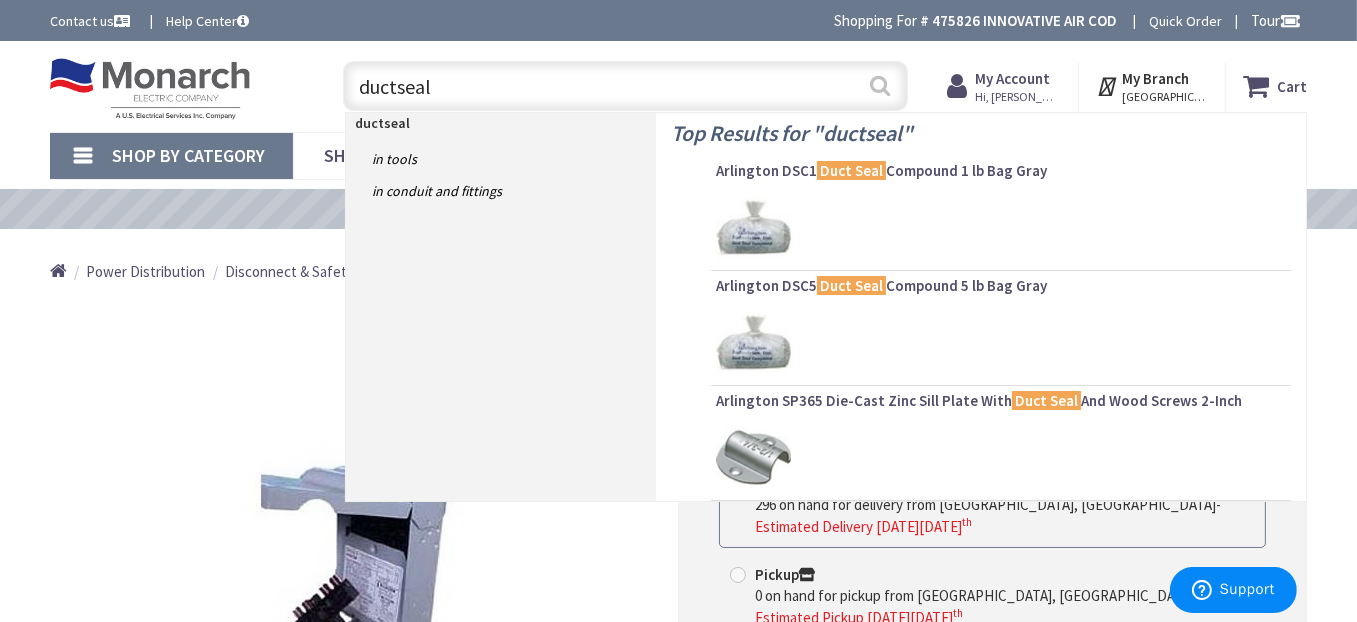 type on "ductseal" 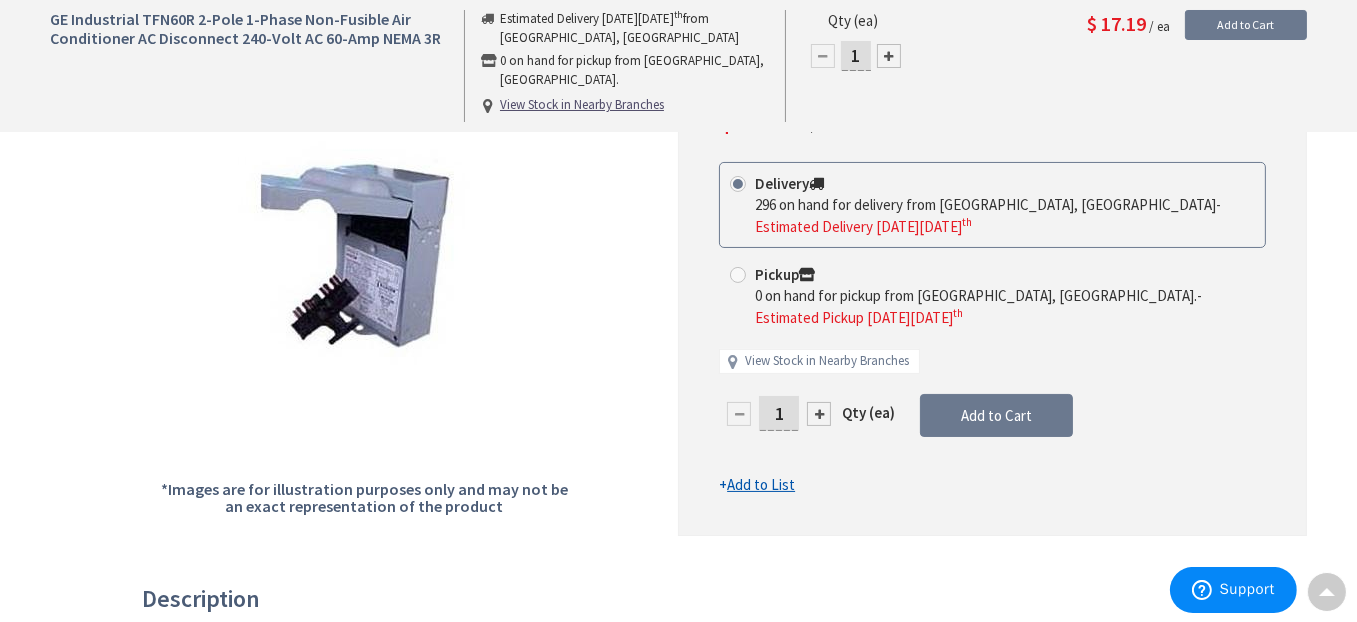 scroll, scrollTop: 700, scrollLeft: 0, axis: vertical 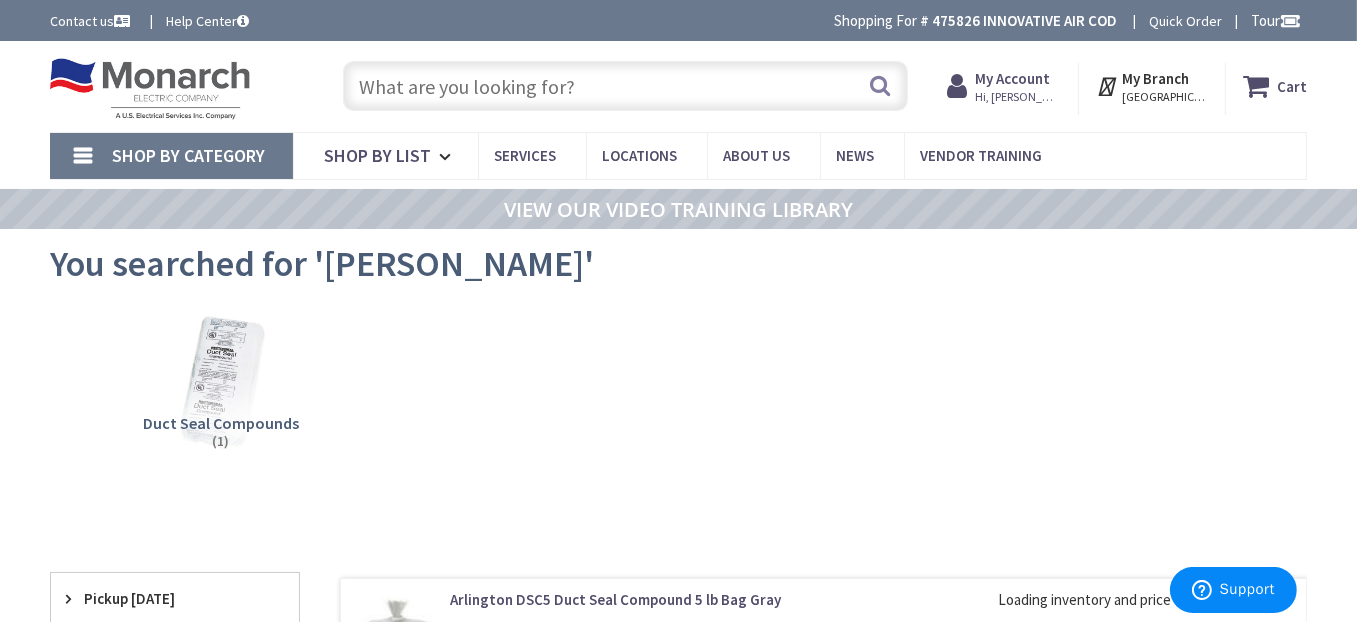 click at bounding box center [625, 86] 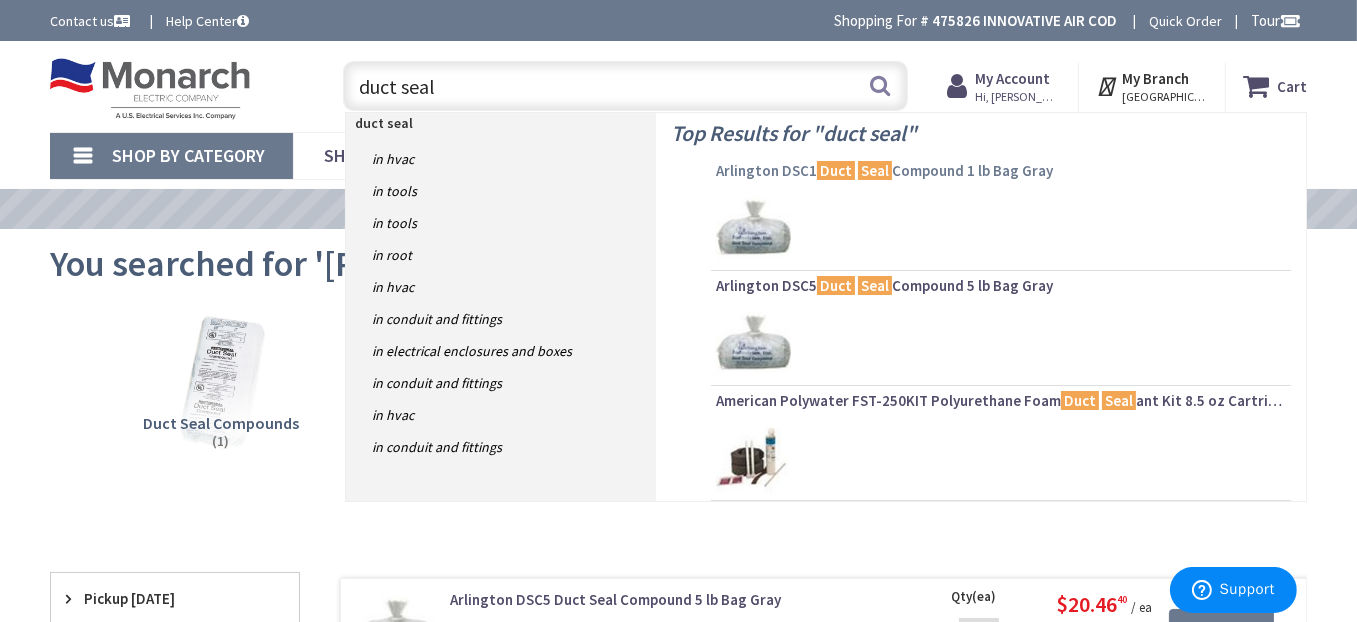 type on "duct seal" 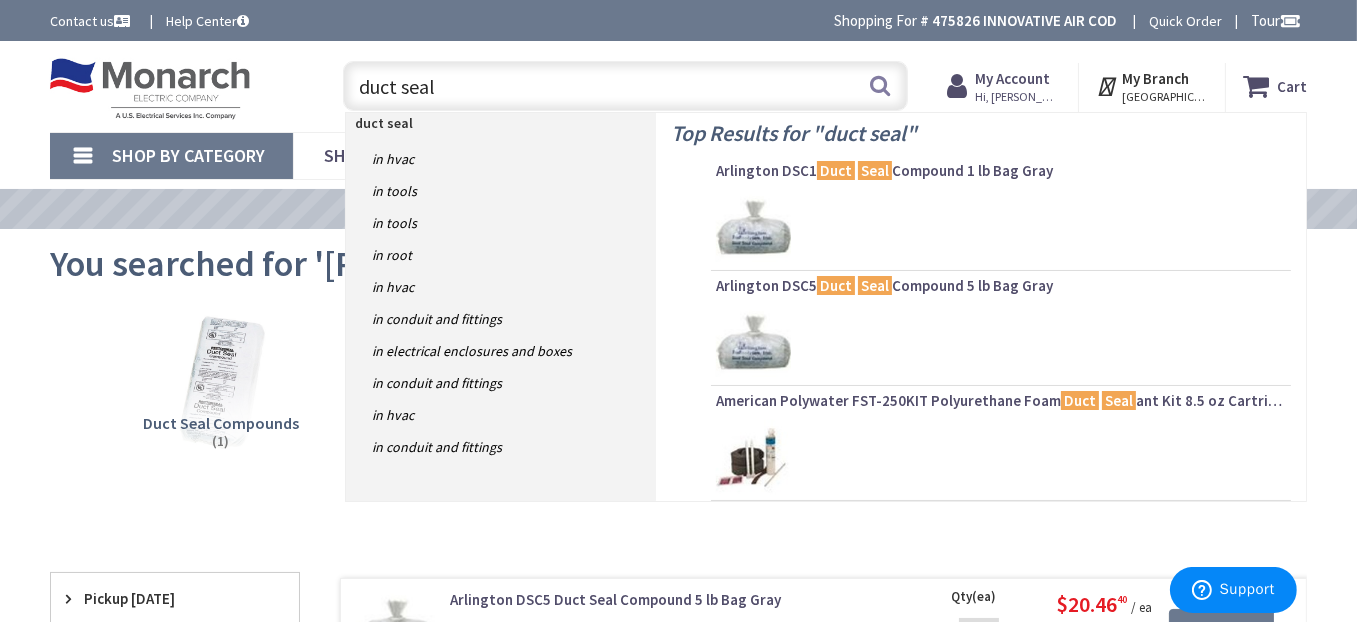 click on "Arlington DSC1  Duct   Seal  Compound 1 lb Bag Gray" at bounding box center [1001, 171] 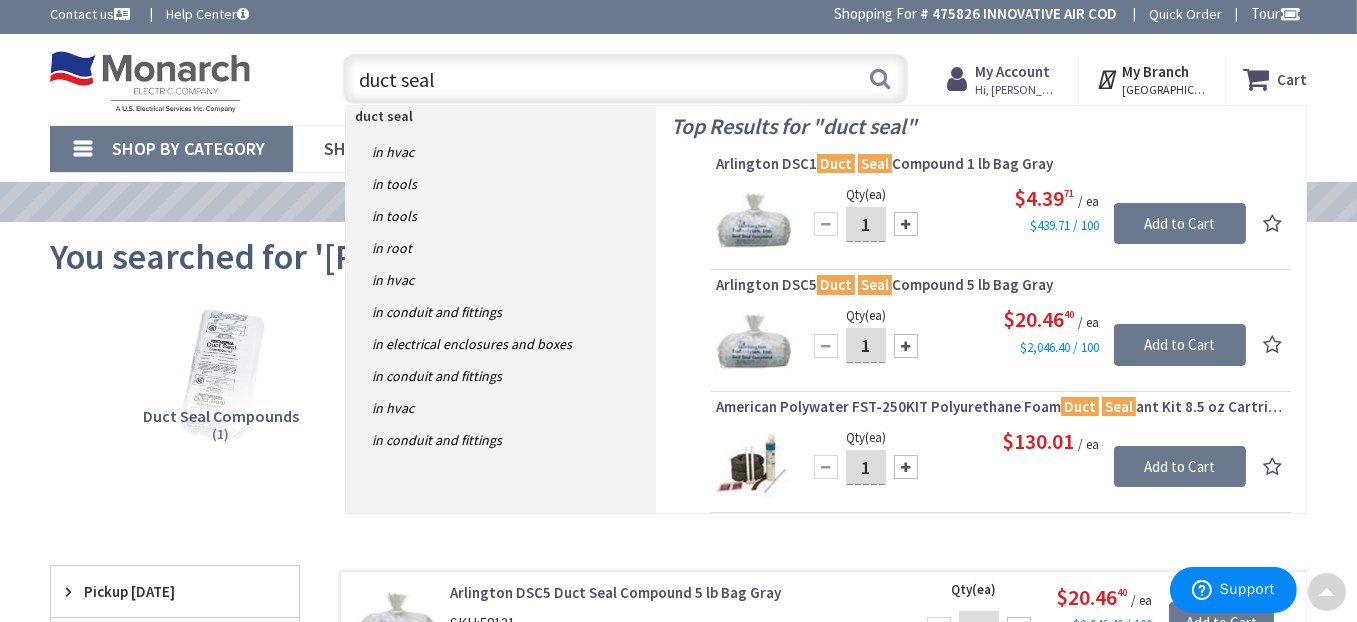 scroll, scrollTop: 0, scrollLeft: 0, axis: both 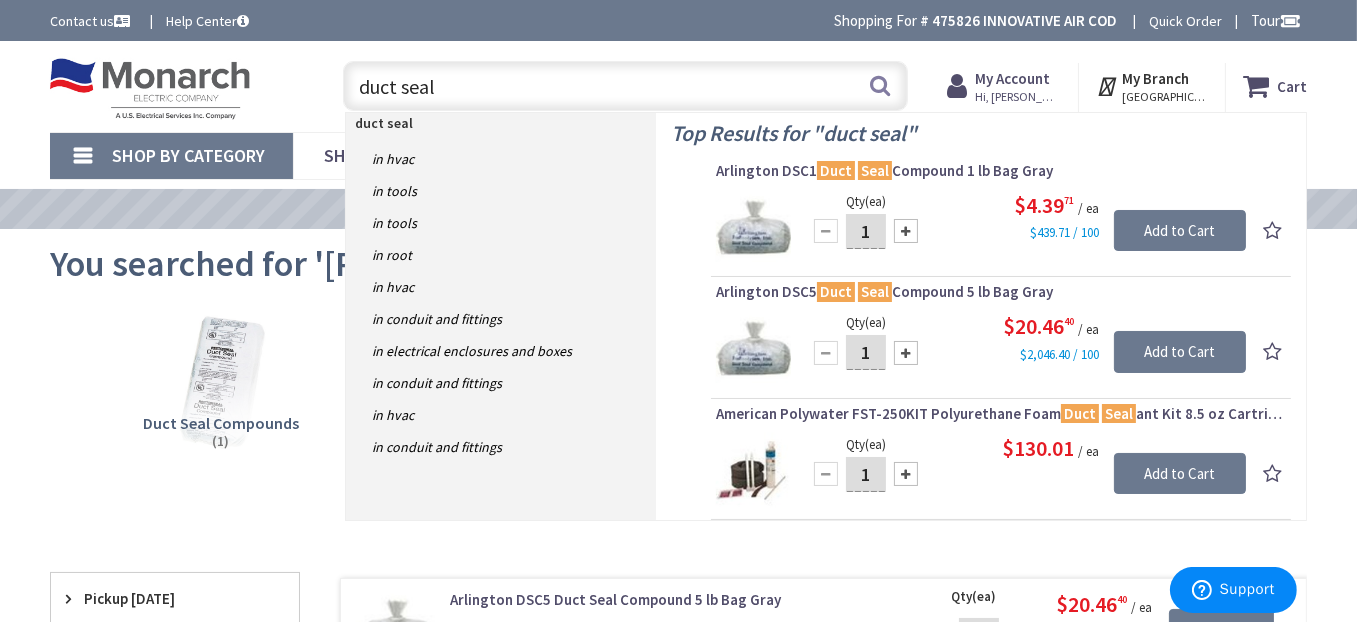 click at bounding box center [753, 227] 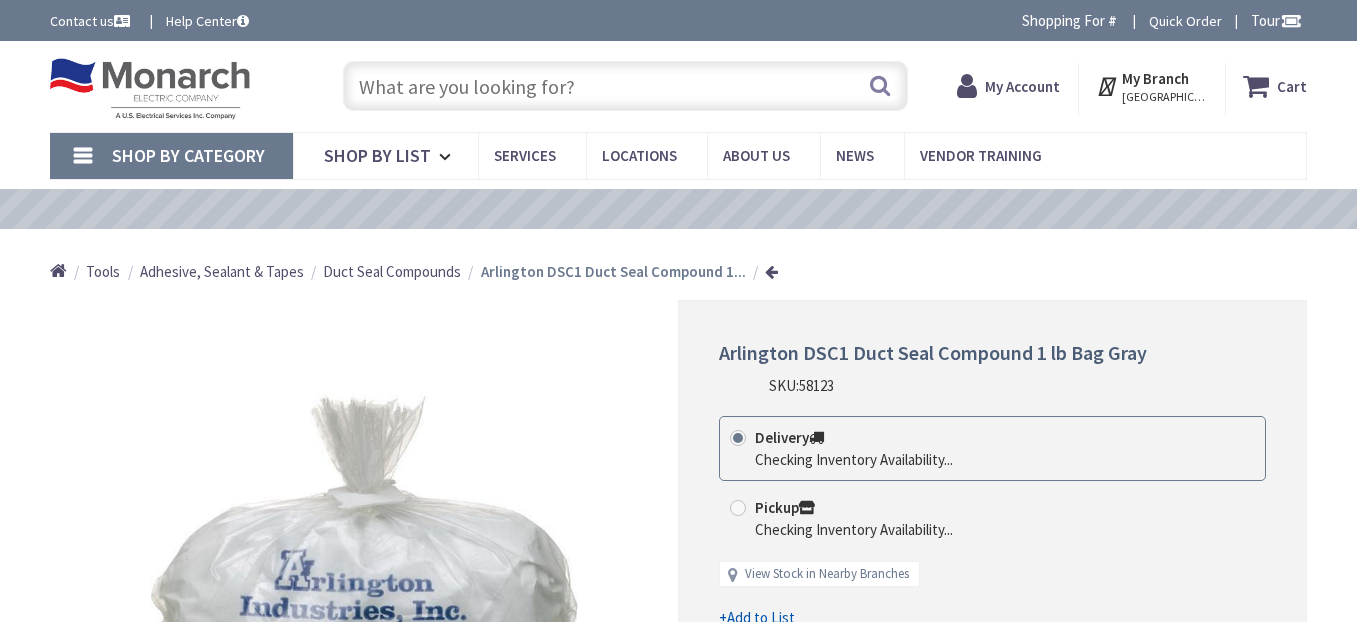 scroll, scrollTop: 0, scrollLeft: 0, axis: both 